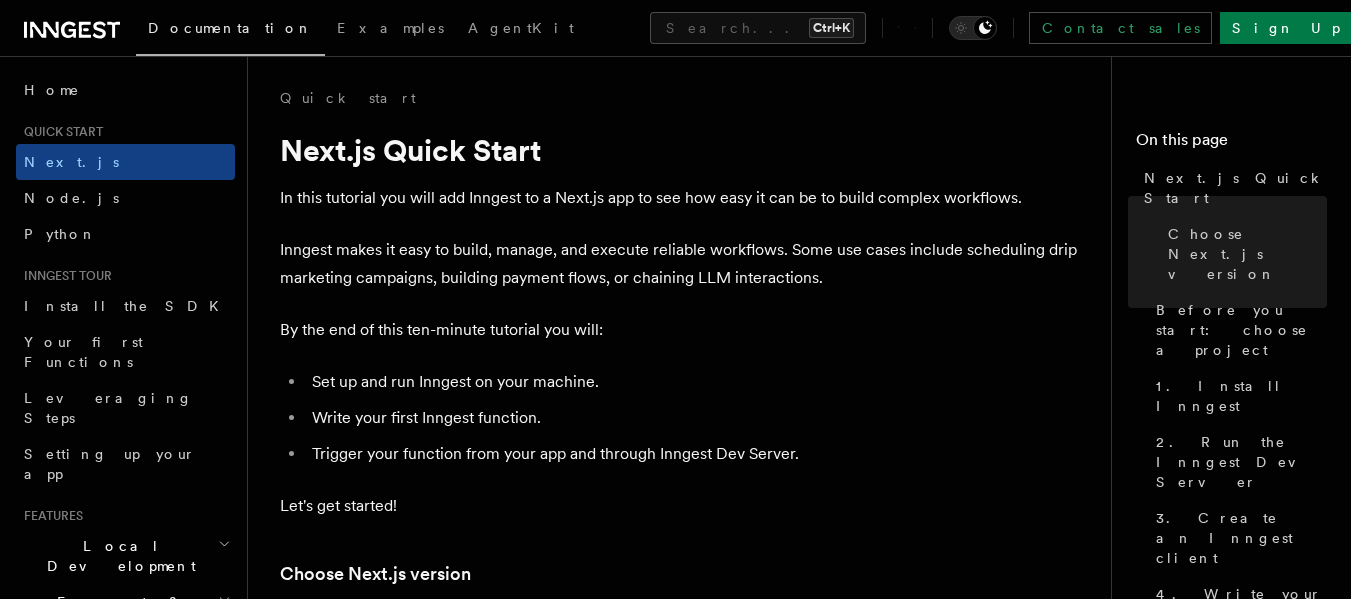 scroll, scrollTop: 586, scrollLeft: 0, axis: vertical 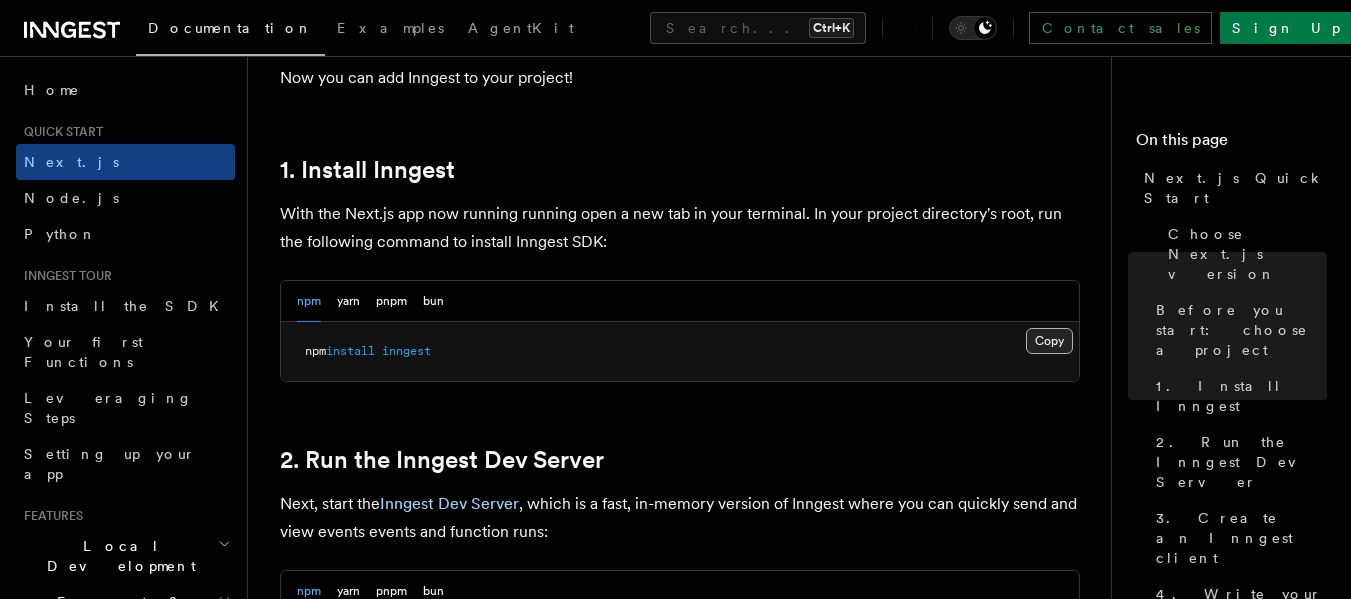 click on "Copy Copied" at bounding box center [1049, 341] 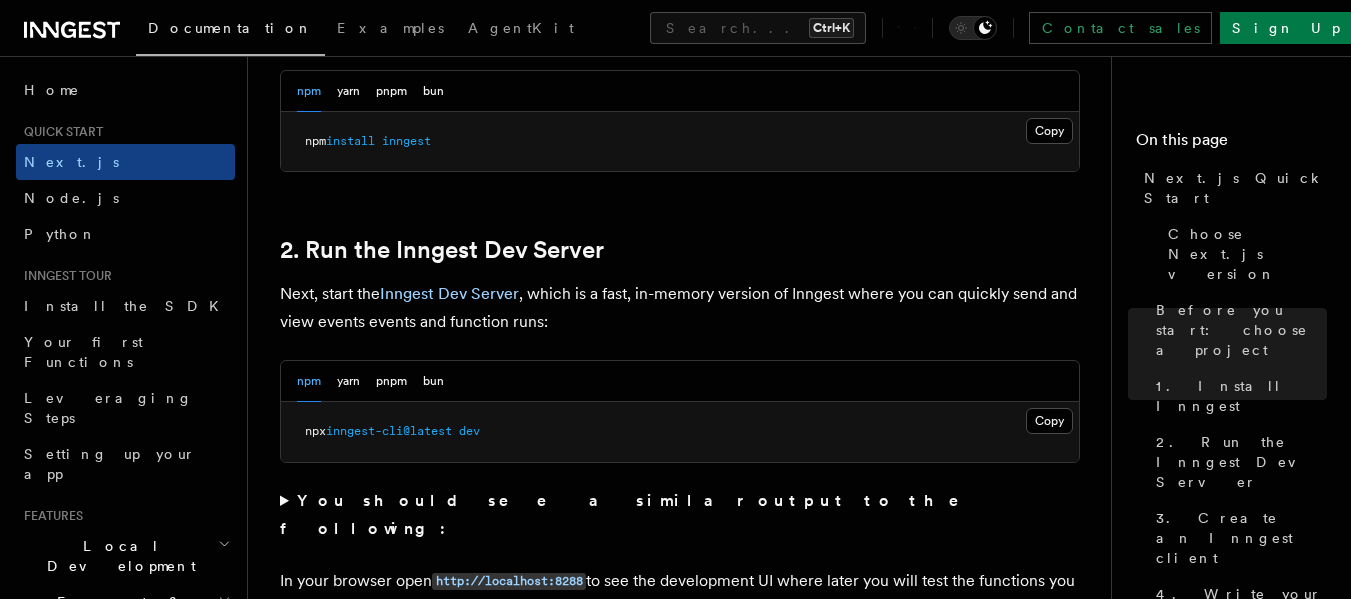 scroll, scrollTop: 1249, scrollLeft: 0, axis: vertical 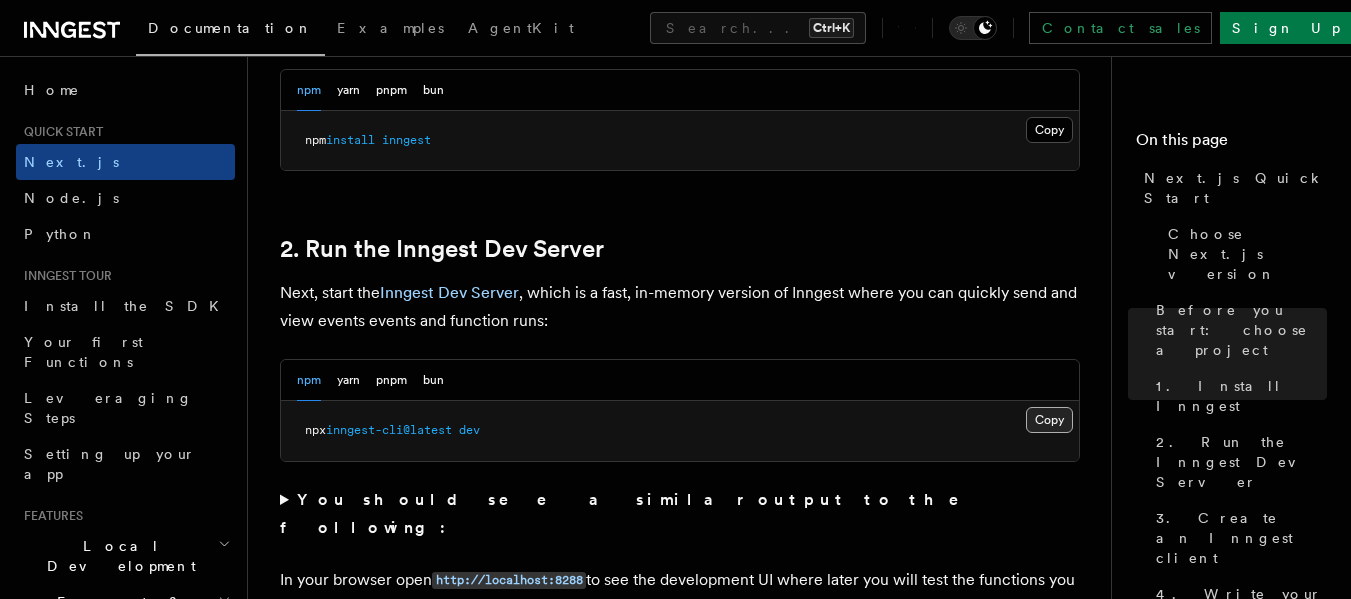 click on "Copy Copied" at bounding box center (1049, 420) 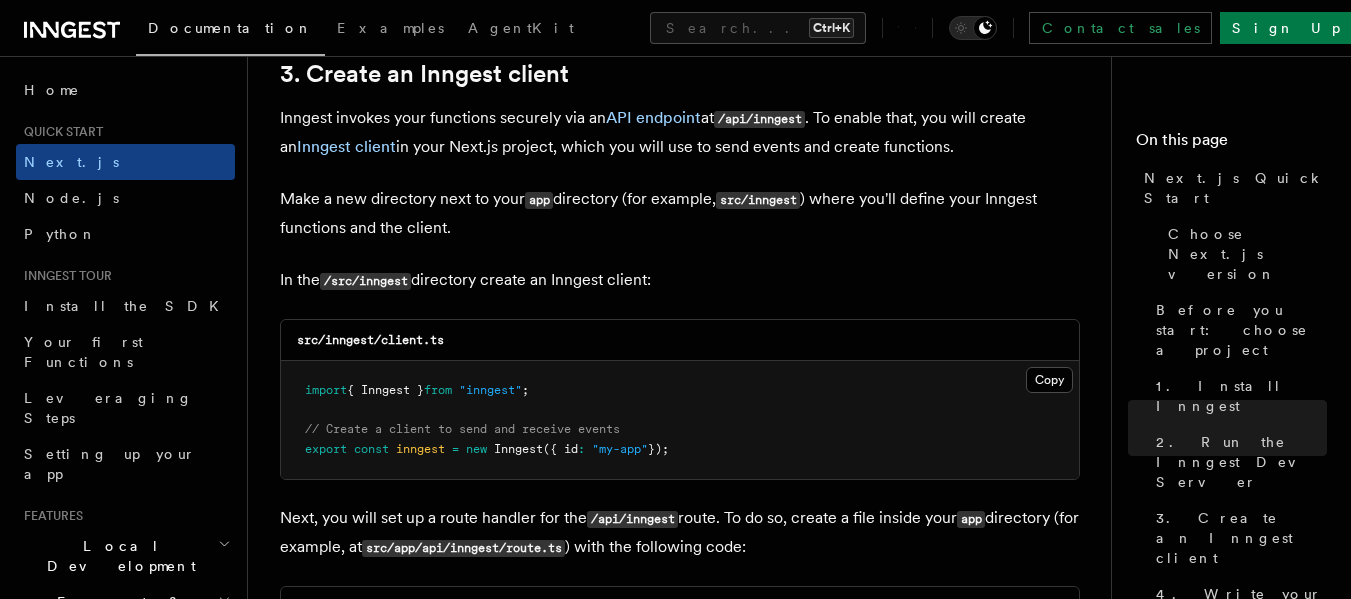 scroll, scrollTop: 2411, scrollLeft: 0, axis: vertical 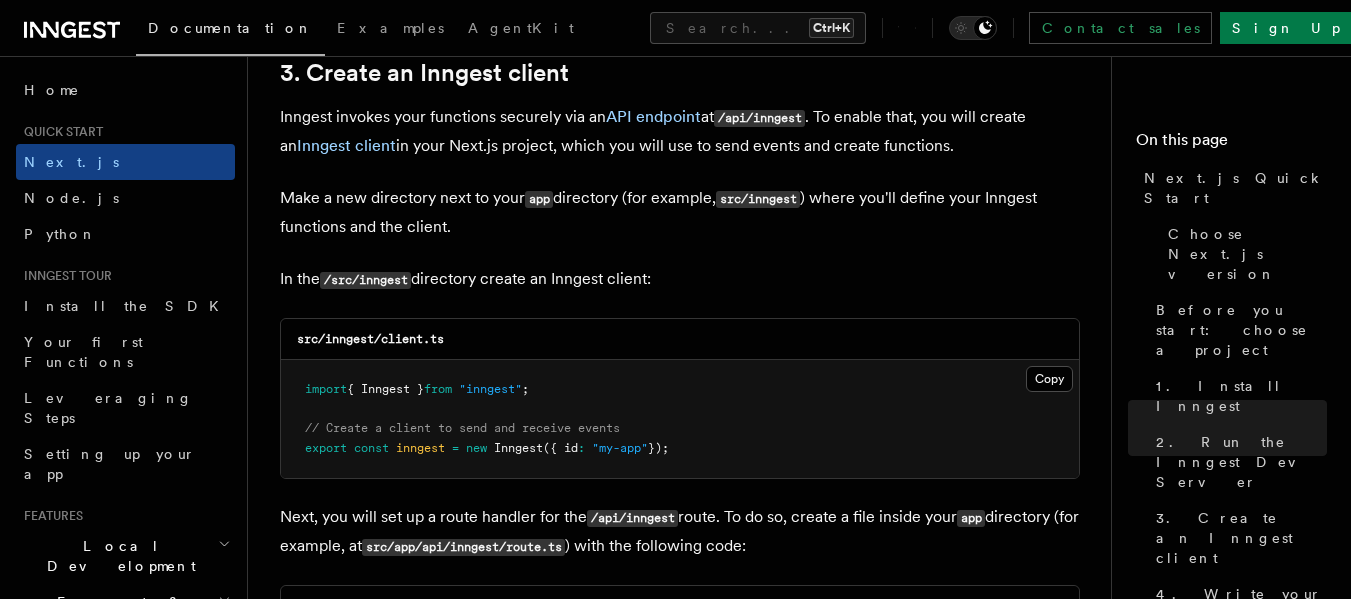click on "src/inngest/client.ts" at bounding box center (370, 339) 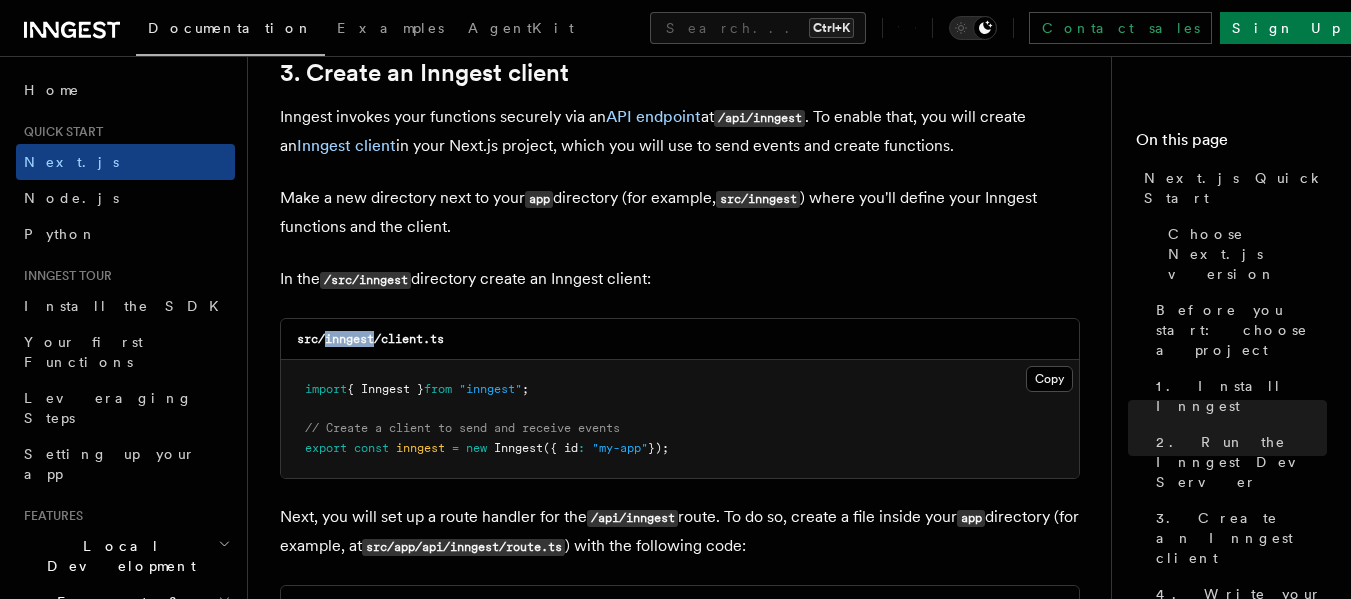 click on "src/inngest/client.ts" at bounding box center [370, 339] 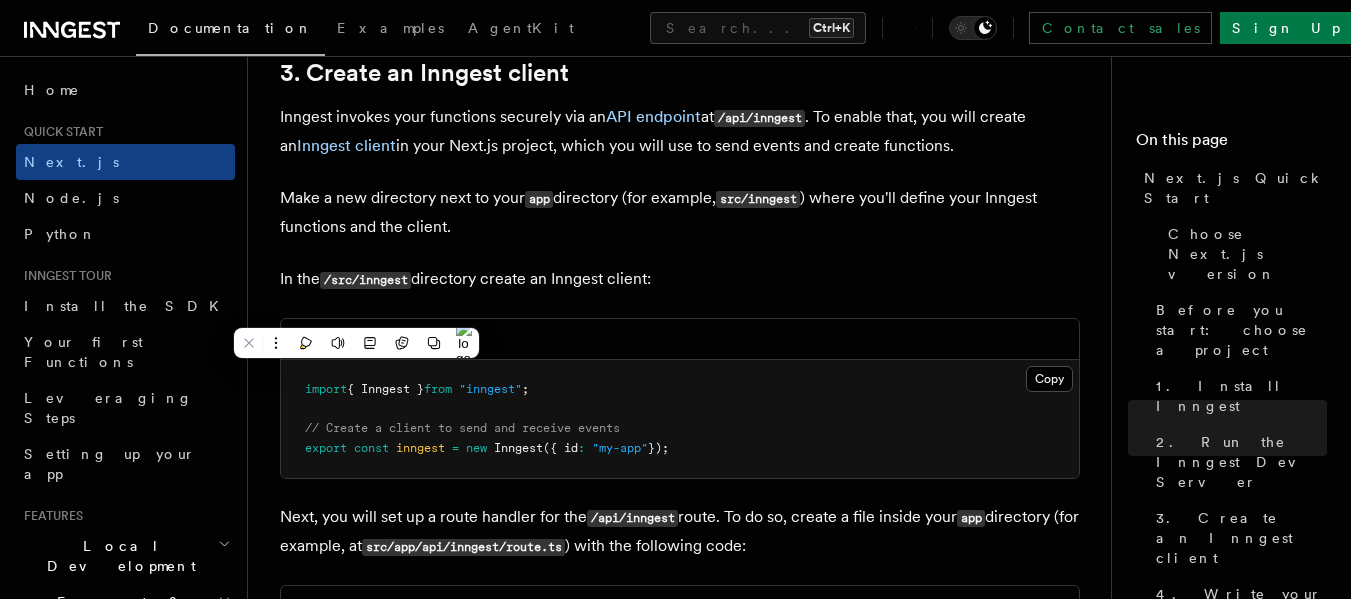copy on "inngest" 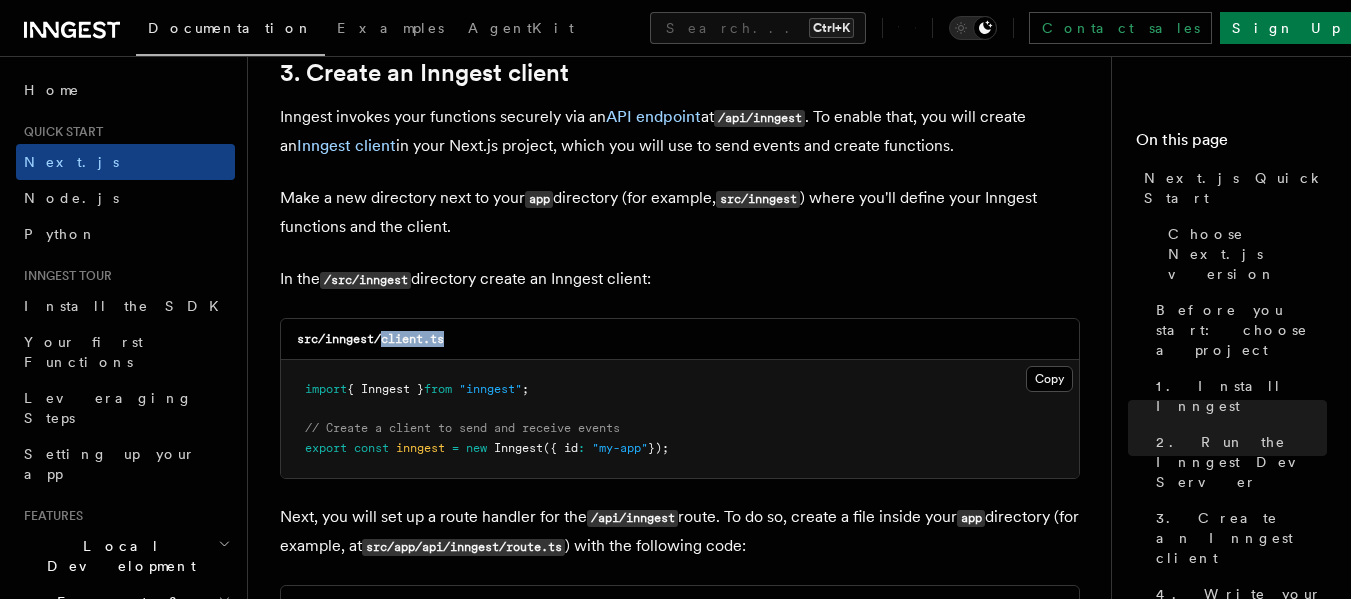 drag, startPoint x: 456, startPoint y: 312, endPoint x: 385, endPoint y: 316, distance: 71.11259 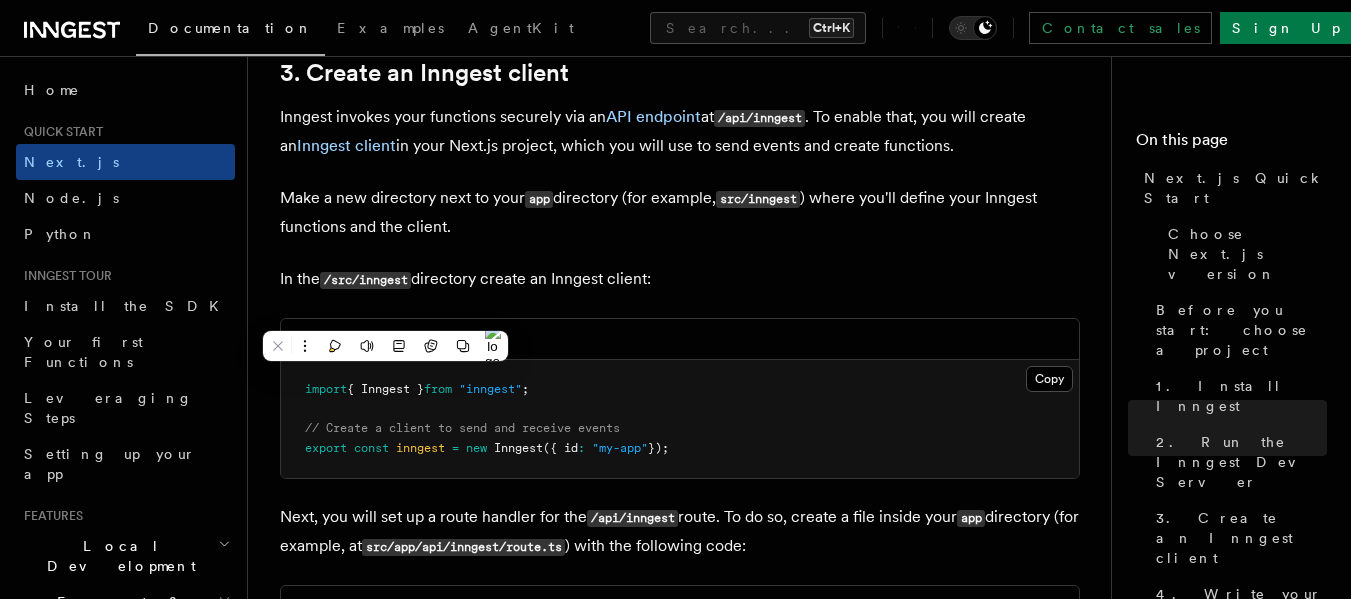 copy on "client.ts" 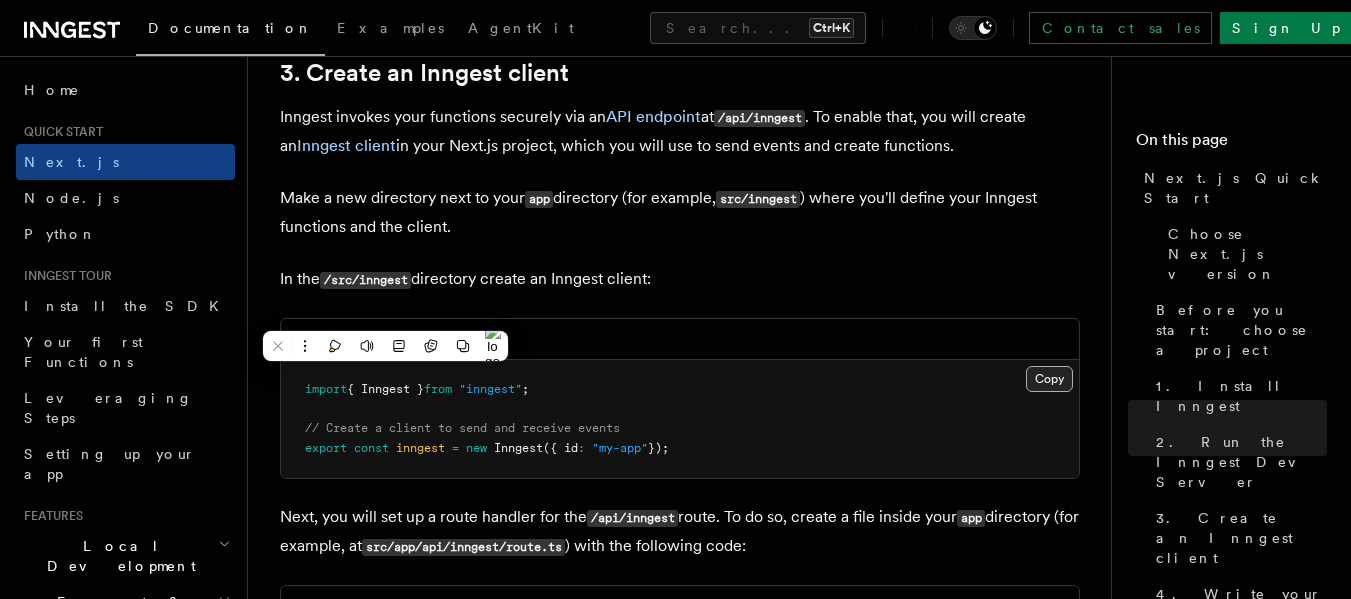 click on "Copy Copied" at bounding box center [1049, 379] 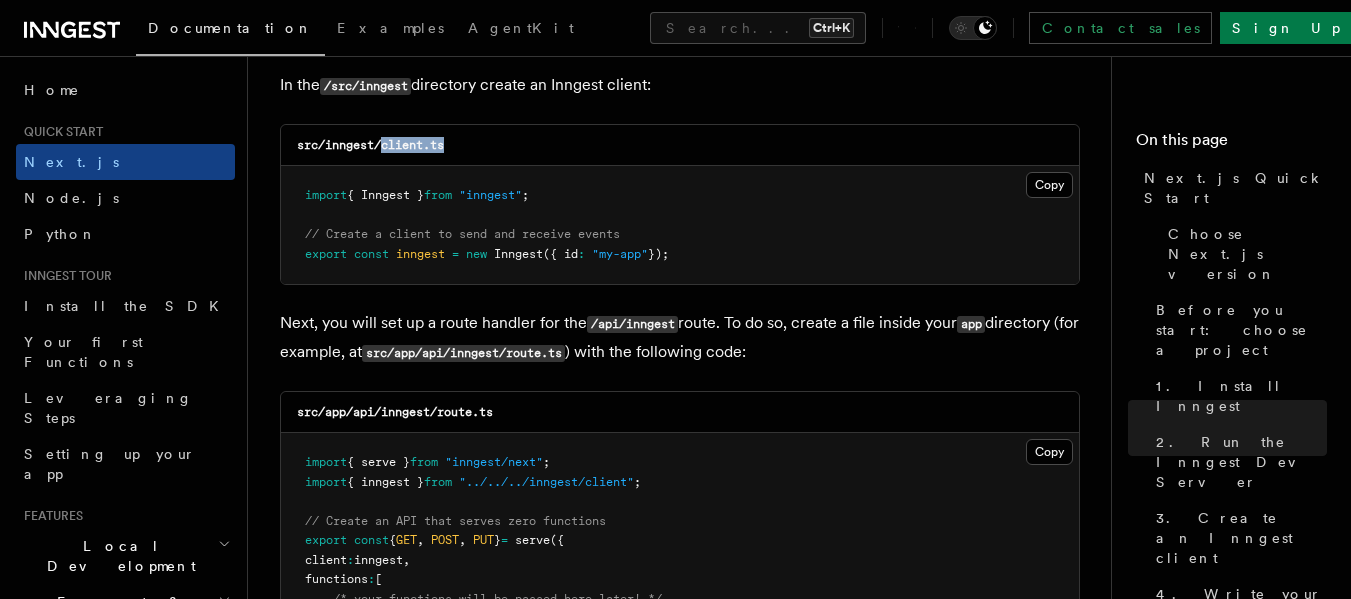 scroll, scrollTop: 2606, scrollLeft: 0, axis: vertical 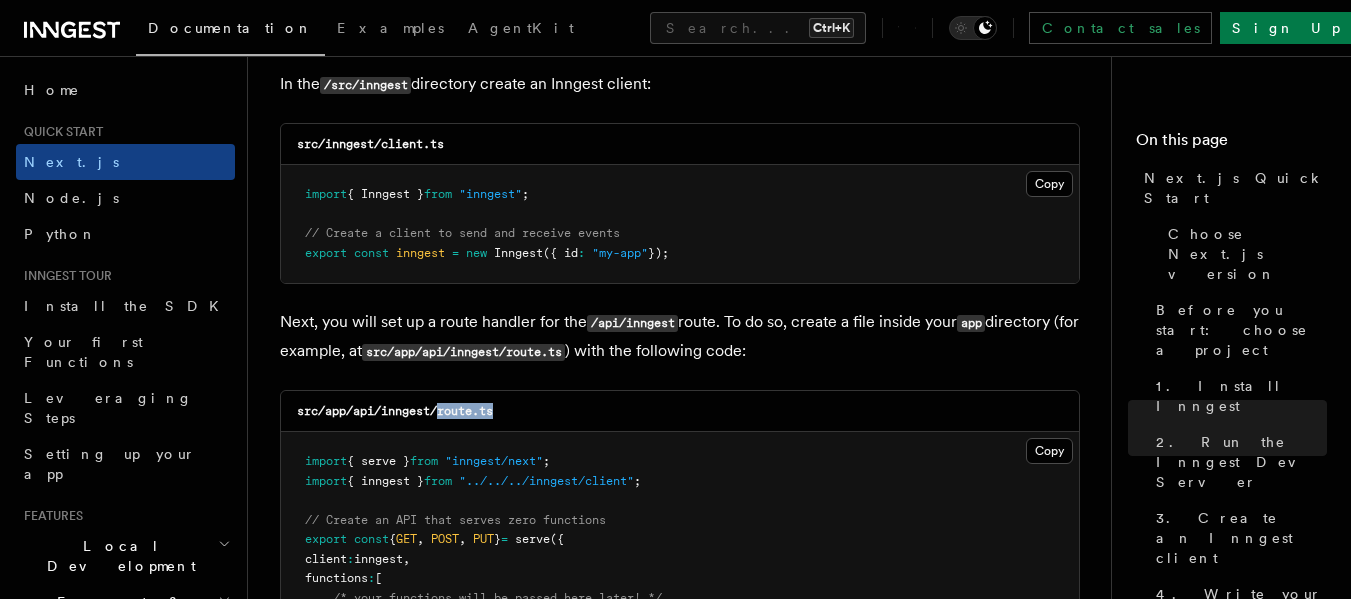 drag, startPoint x: 496, startPoint y: 383, endPoint x: 443, endPoint y: 393, distance: 53.935146 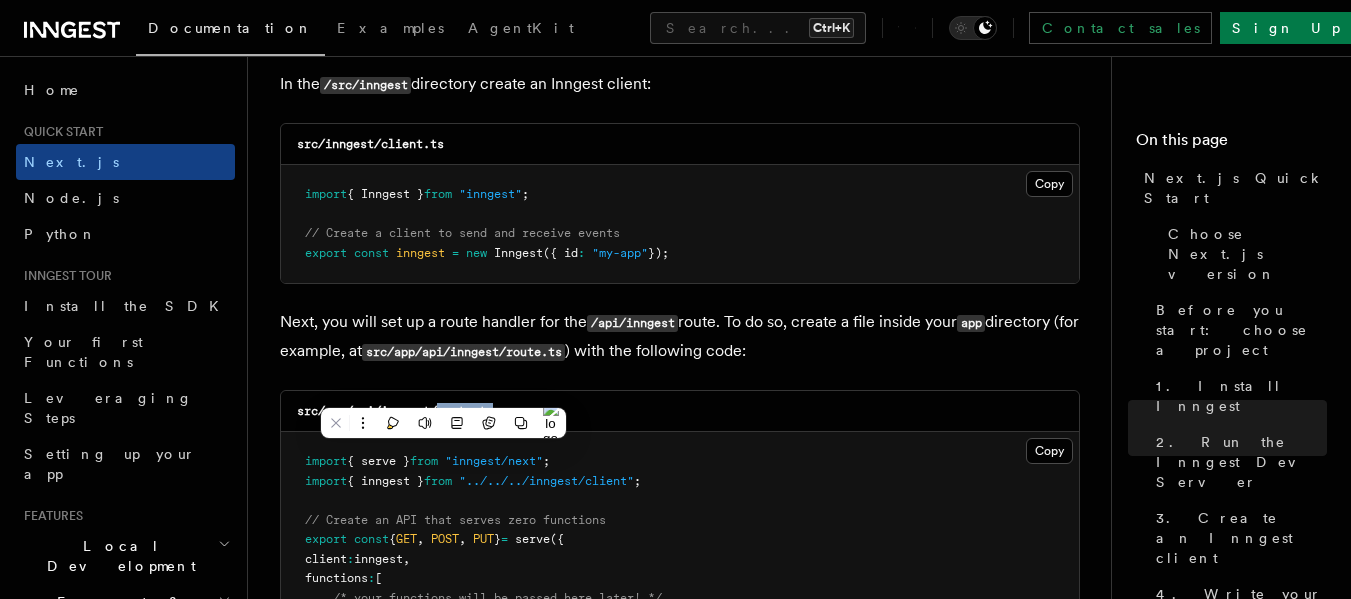 copy on "route.ts" 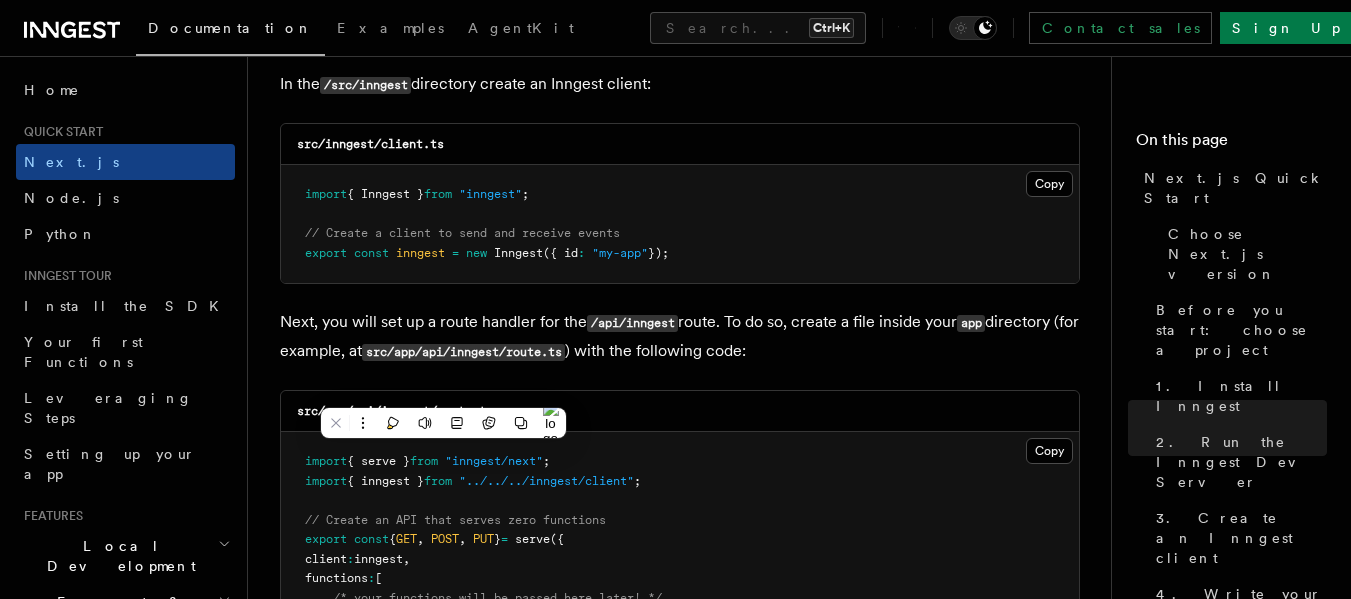 click on "import  { serve }  from   "inngest/next" ;
import  { inngest }  from   "../../../inngest/client" ;
// Create an API that serves zero functions
export   const  {  GET ,   POST ,   PUT  }  =   serve ({
client :  inngest ,
functions :  [
/* your functions will be passed here later! */
] ,
});" at bounding box center (680, 549) 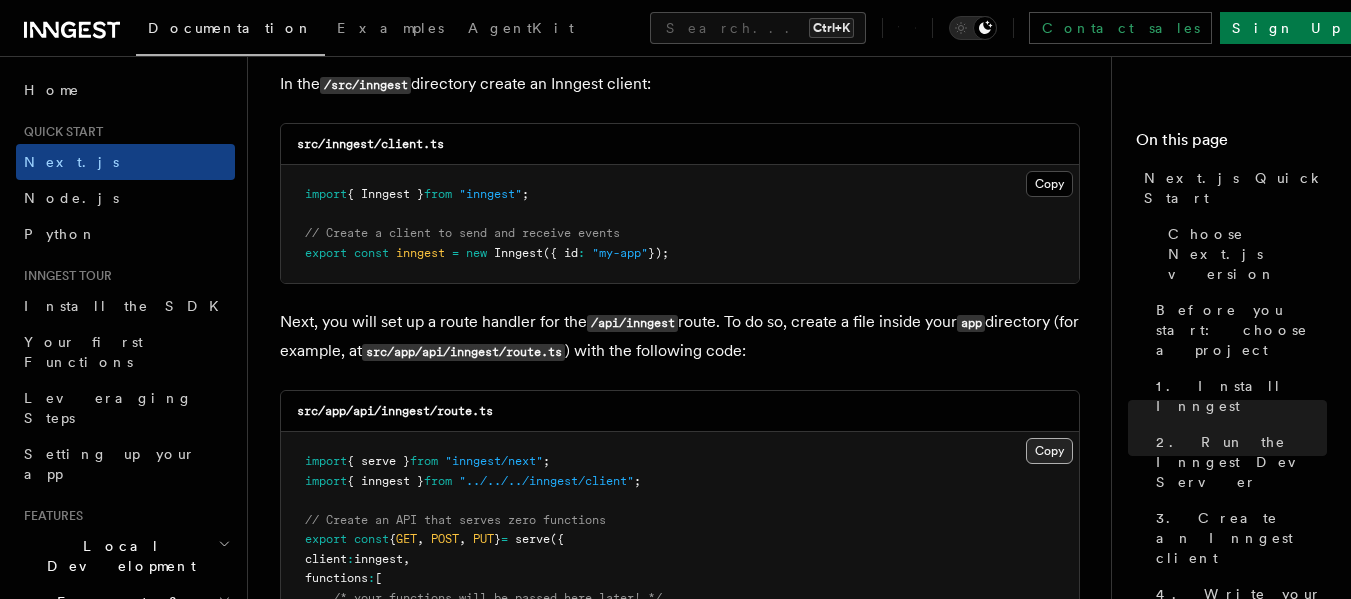 click on "Copy Copied" at bounding box center [1049, 451] 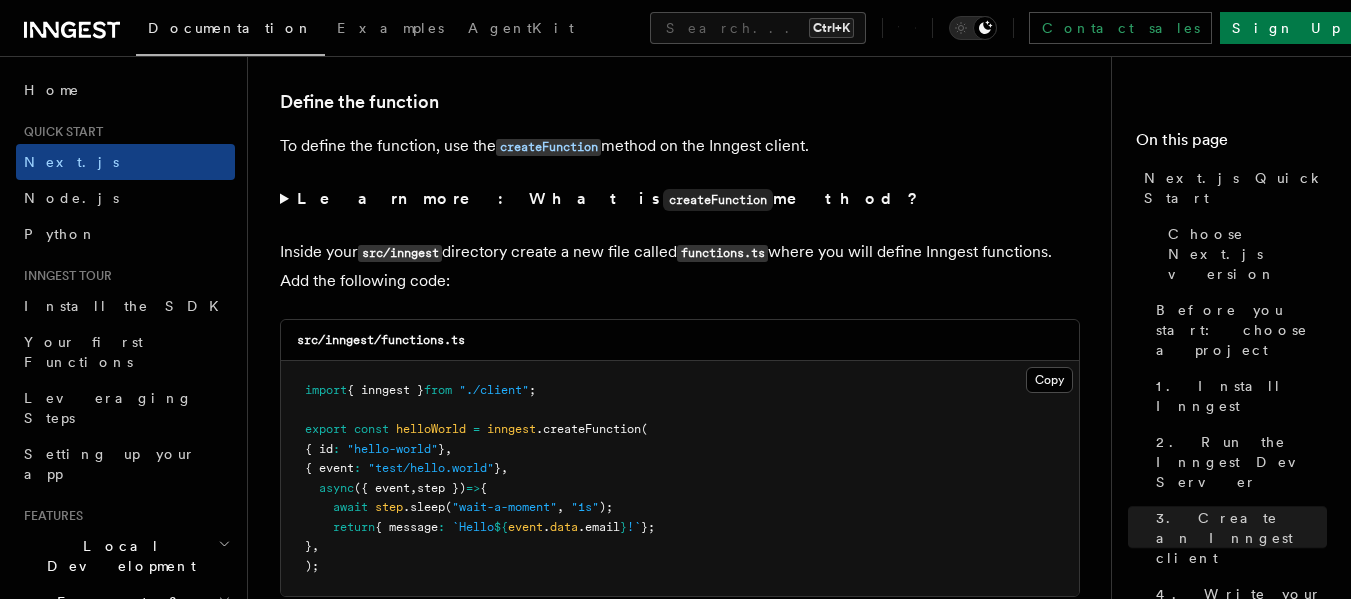 scroll, scrollTop: 3420, scrollLeft: 0, axis: vertical 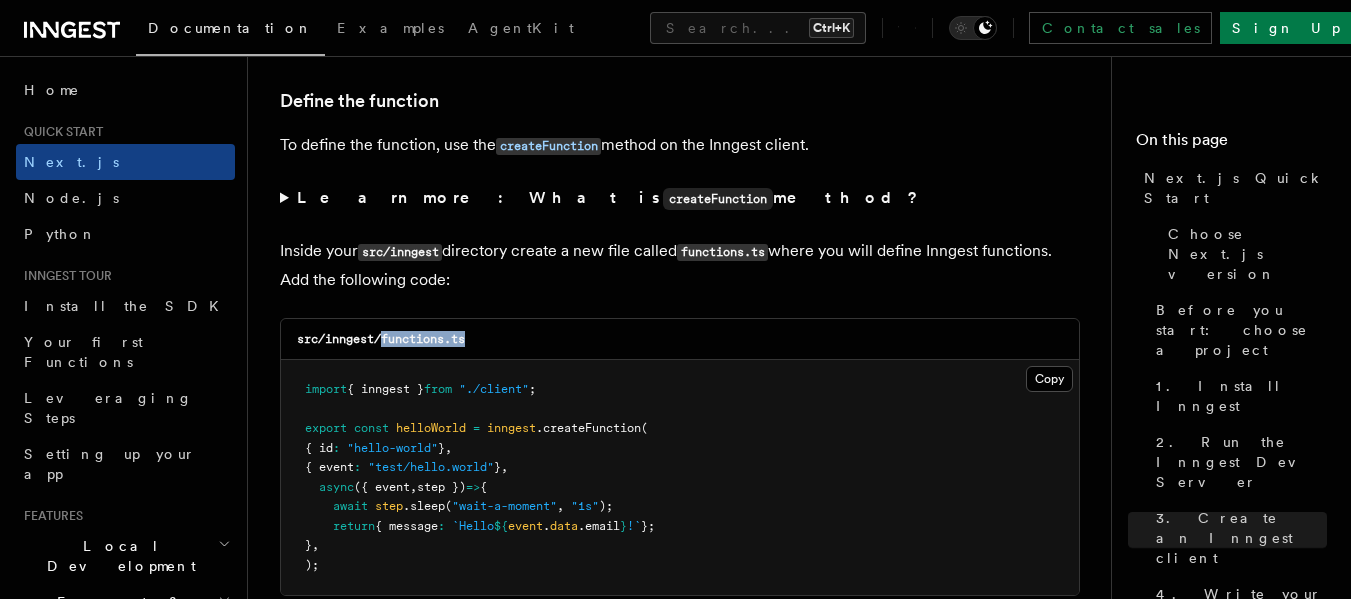 drag, startPoint x: 478, startPoint y: 311, endPoint x: 382, endPoint y: 312, distance: 96.00521 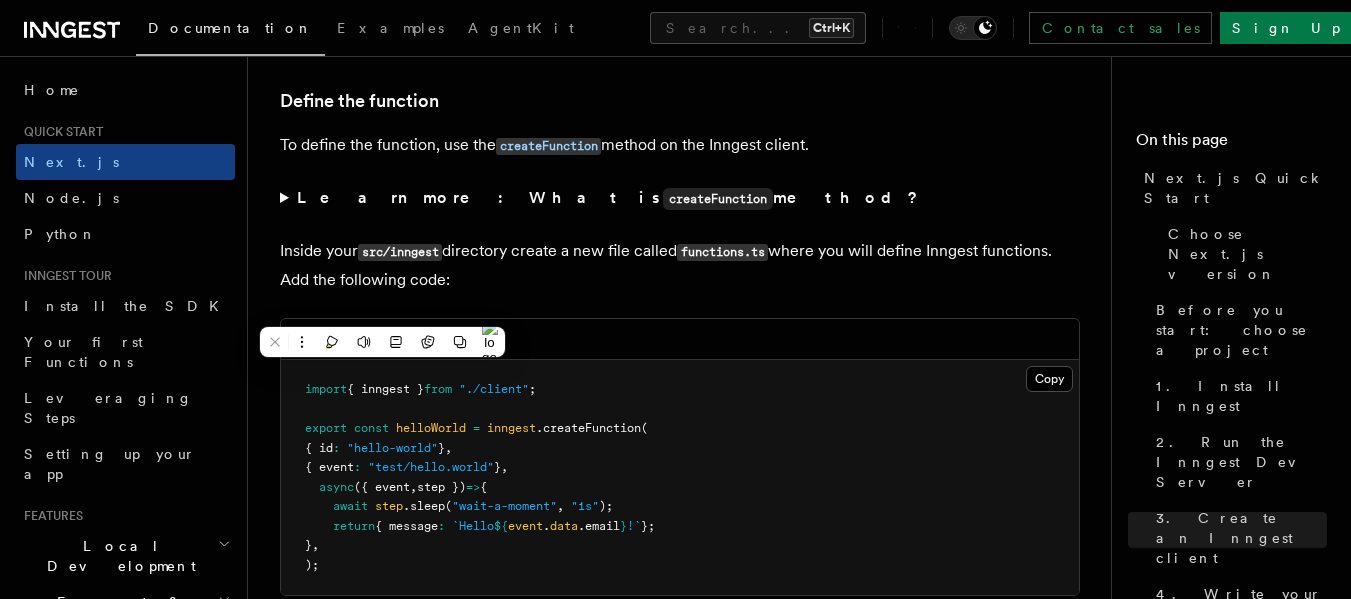 copy on "functions.ts" 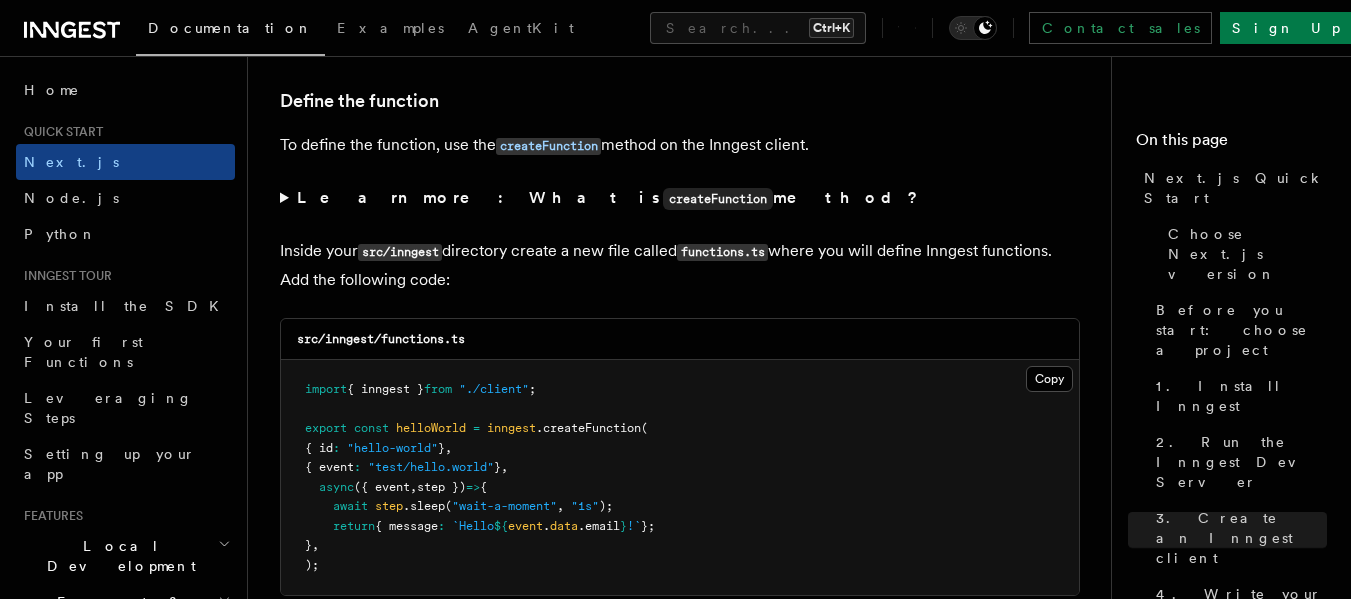 click on "import  { inngest }  from   "./client" ;
export   const   helloWorld   =   inngest .createFunction (
{ id :   "hello-world"  } ,
{ event :   "test/hello.world"  } ,
async  ({ event ,  step })  =>  {
await   step .sleep ( "wait-a-moment" ,   "1s" );
return  { message :   `Hello  ${ event . data .email } !`  };
} ,
);" at bounding box center [680, 477] 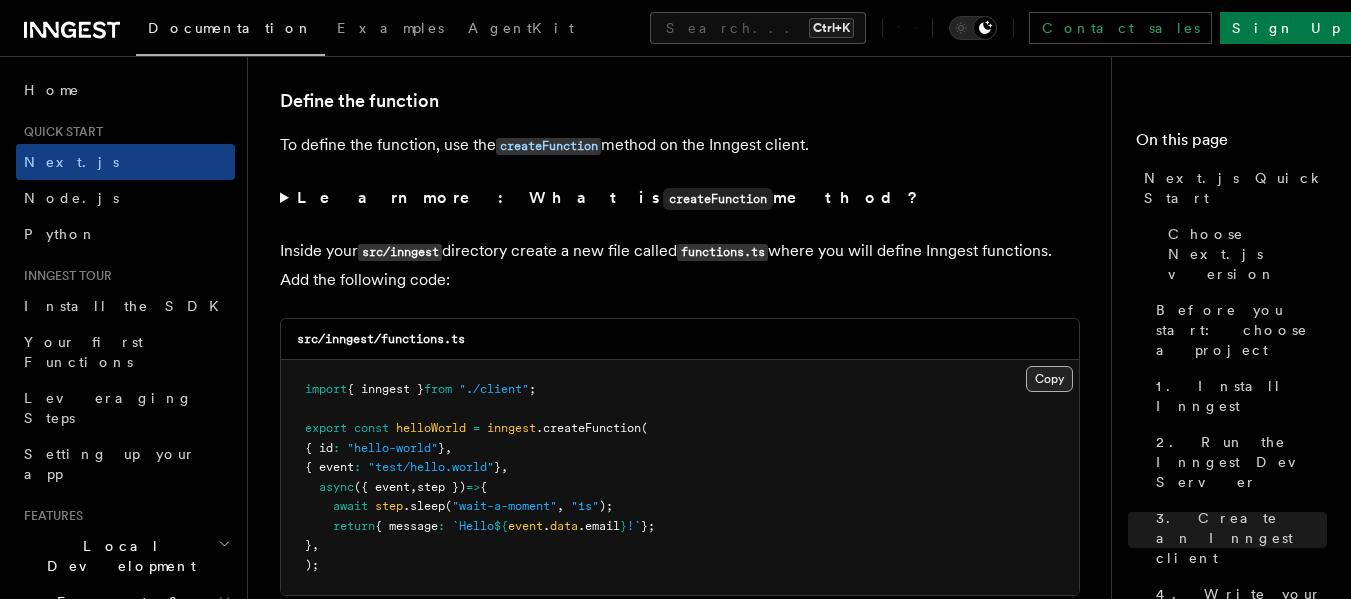 click on "Copy Copied" at bounding box center (1049, 379) 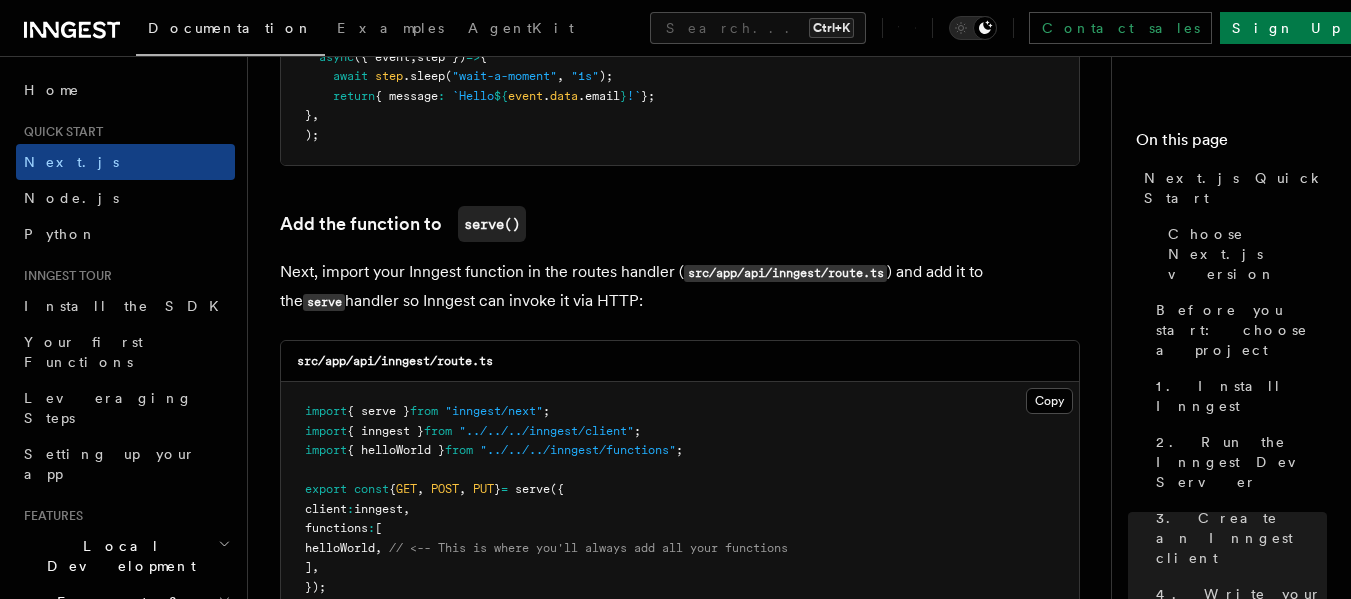 scroll, scrollTop: 3874, scrollLeft: 0, axis: vertical 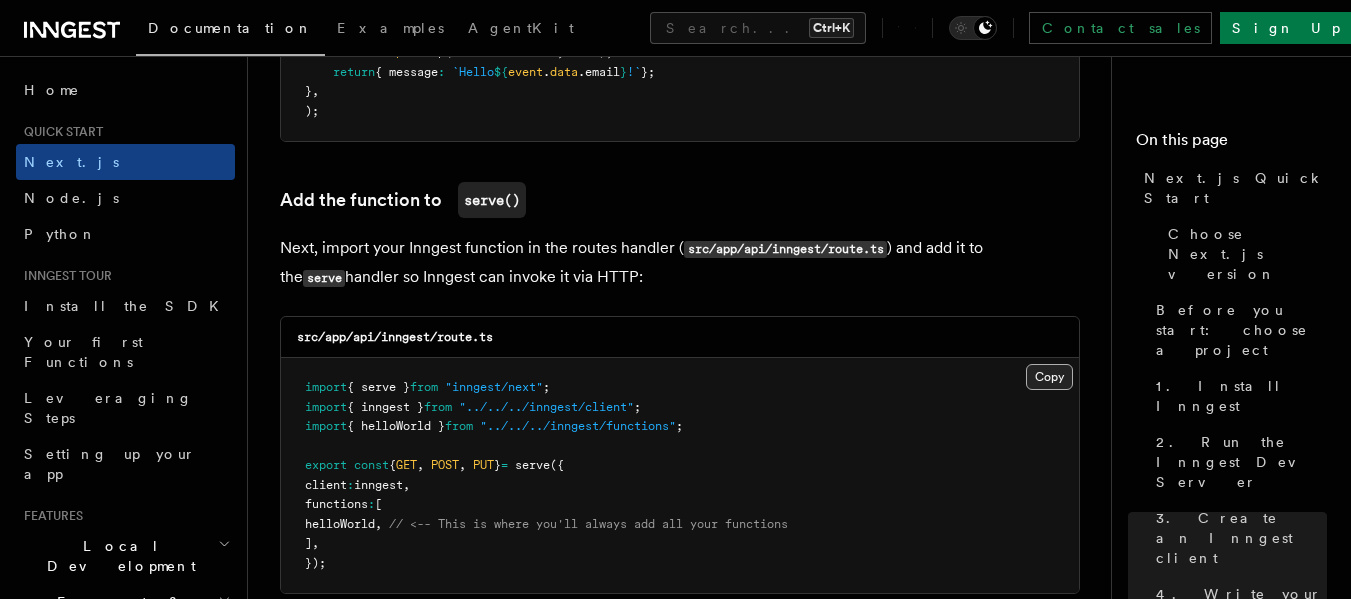 click on "Copy Copied" at bounding box center [1049, 377] 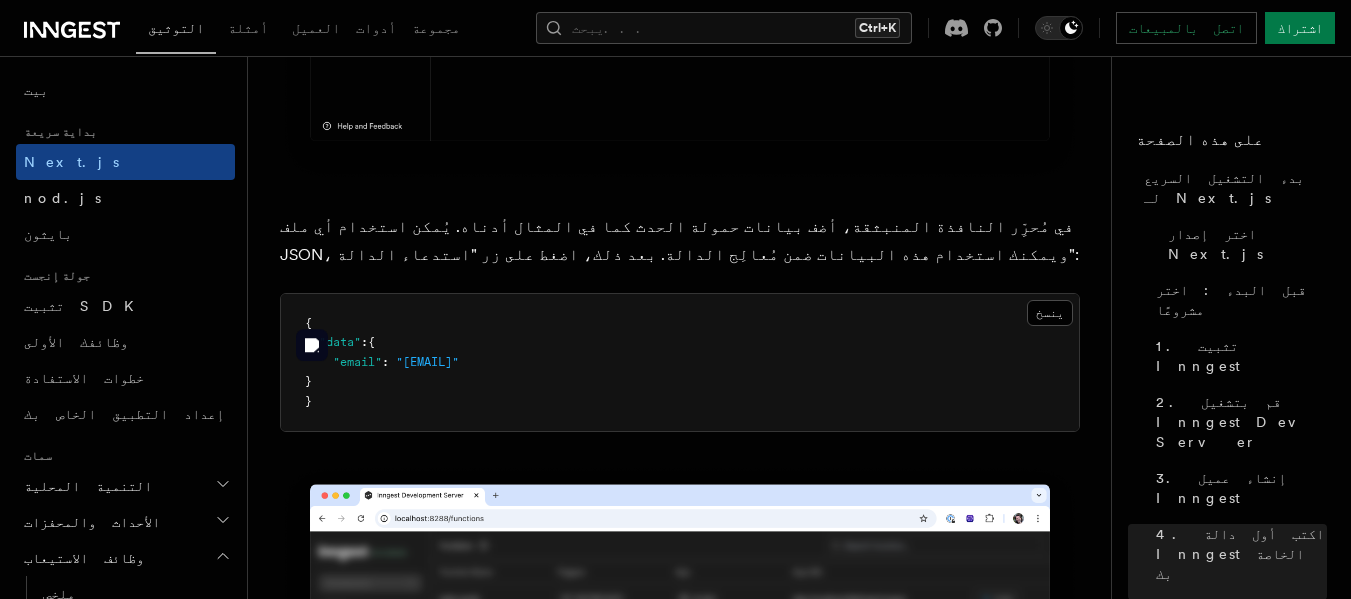 scroll, scrollTop: 5836, scrollLeft: 0, axis: vertical 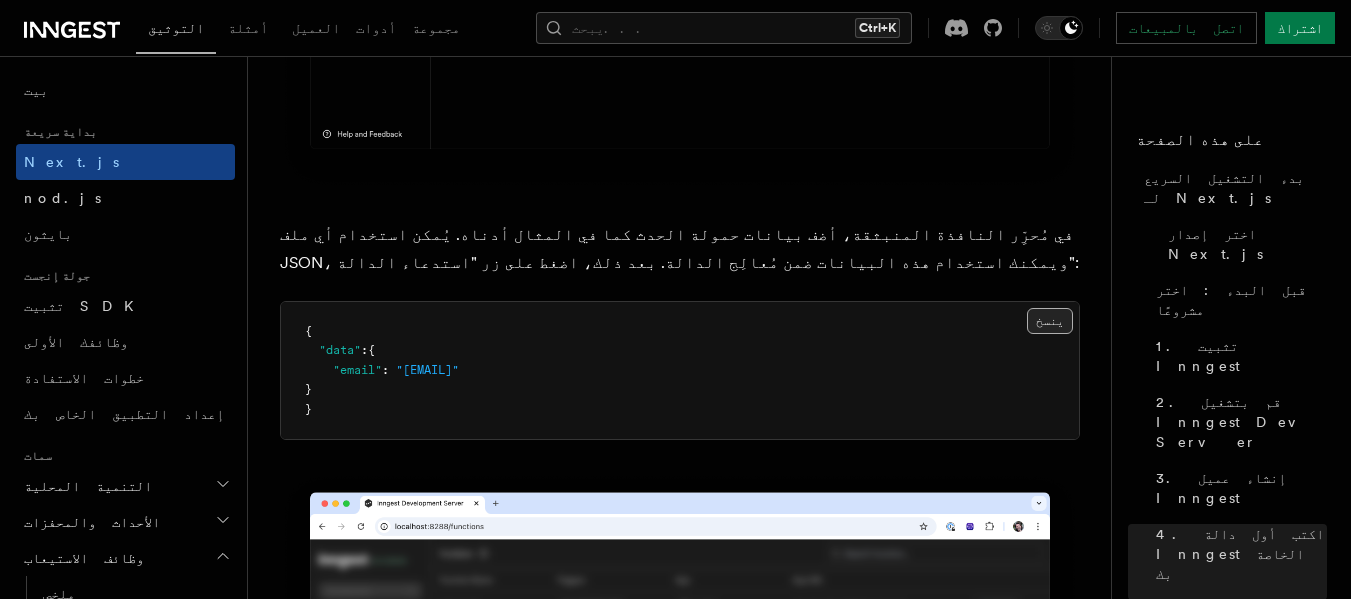 click on "ينسخ تم نسخها" at bounding box center (1050, 321) 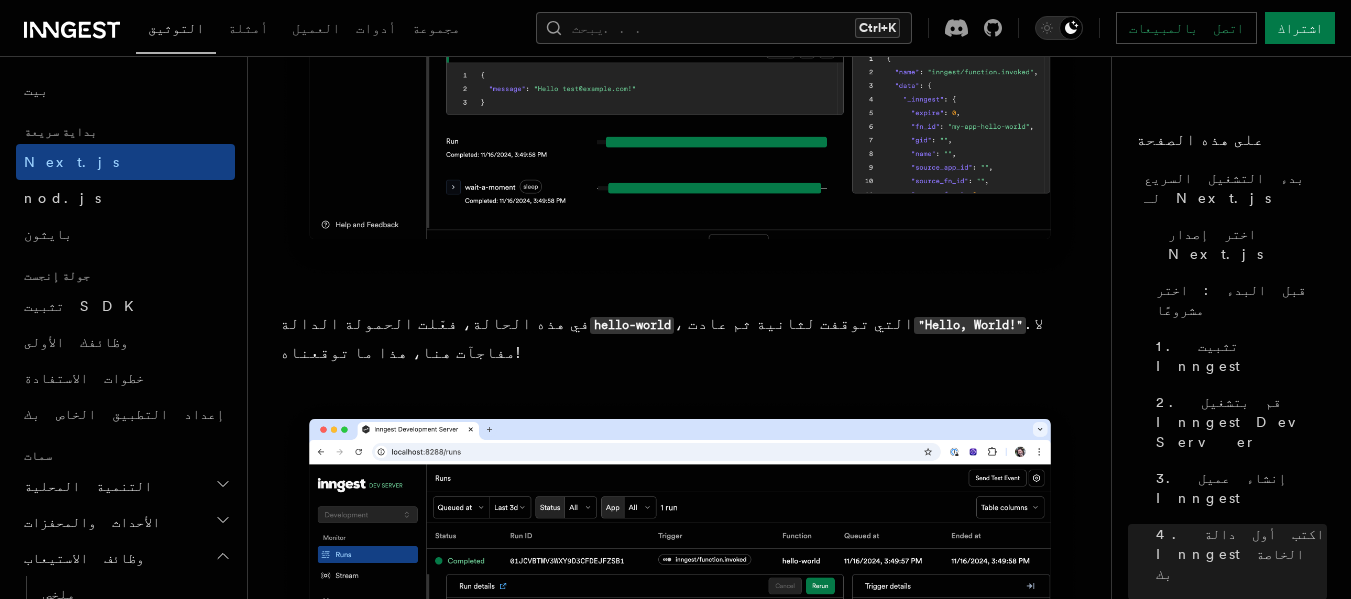 scroll, scrollTop: 7830, scrollLeft: 0, axis: vertical 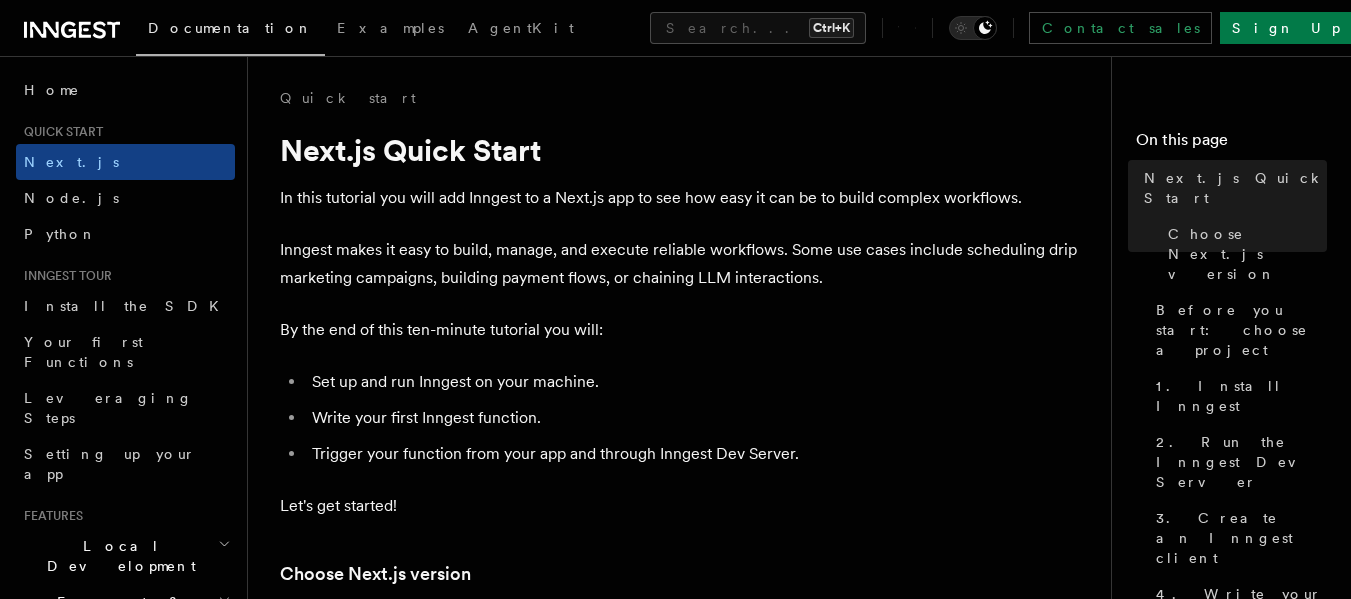 click on "Add the function to serve()" at bounding box center (1247, 746) 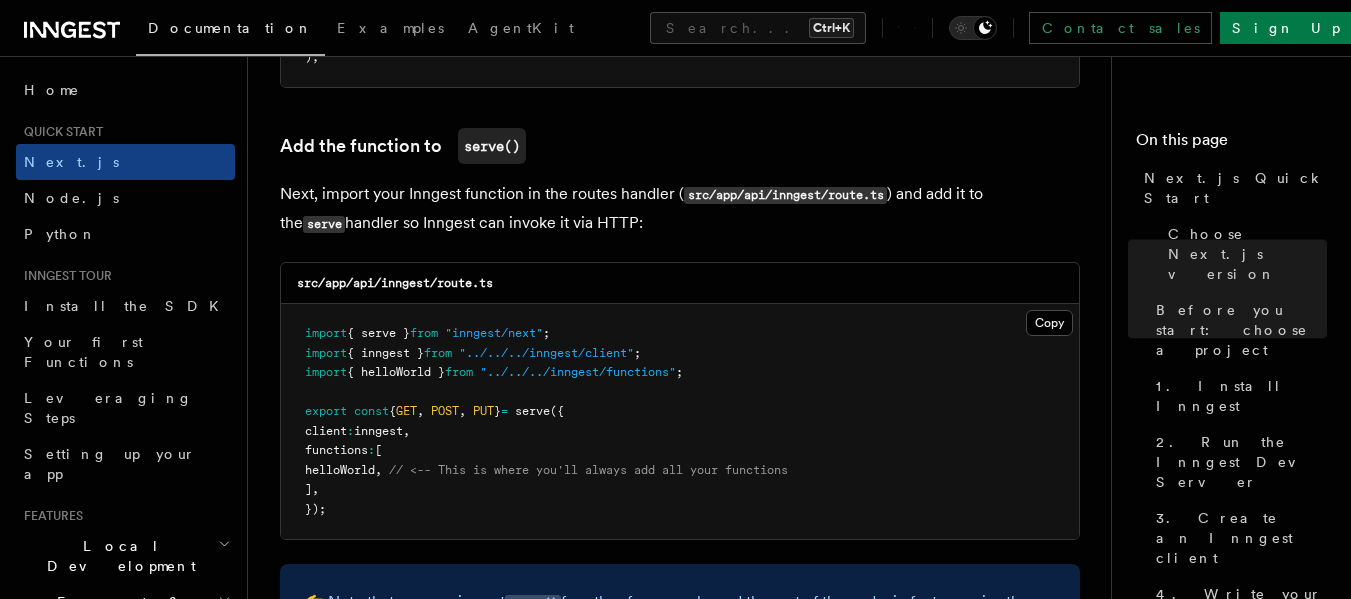 scroll, scrollTop: 3932, scrollLeft: 0, axis: vertical 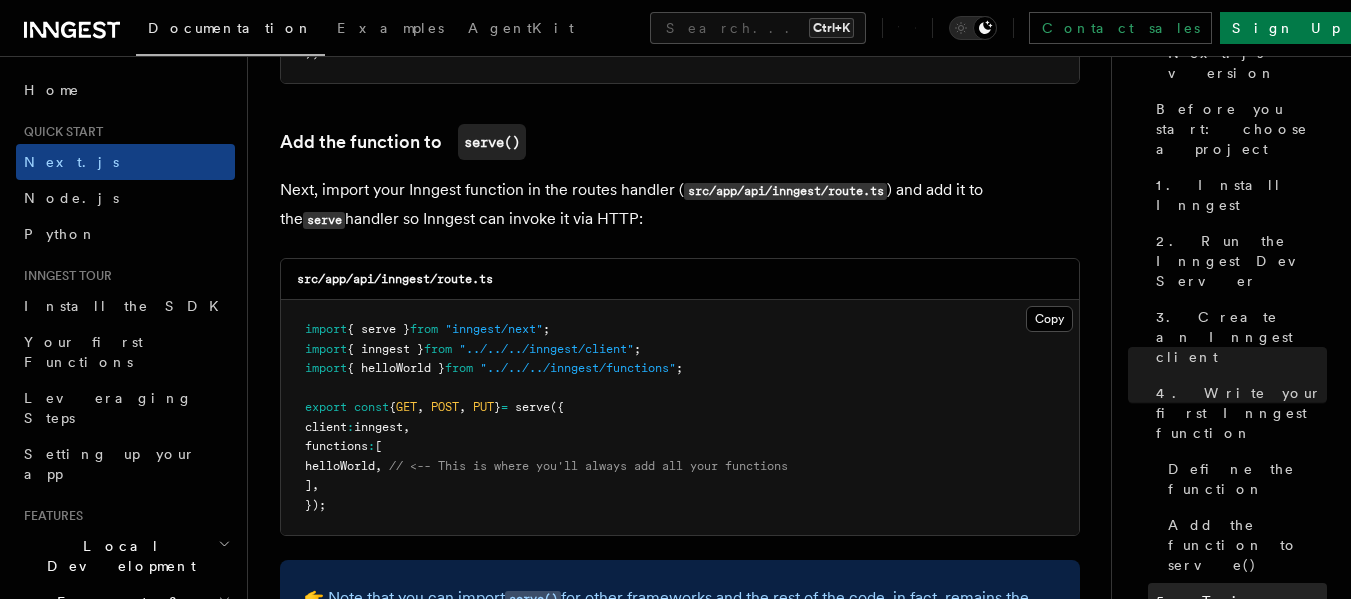 click on "5. Trigger your function from the Inngest Dev Server UI" at bounding box center (1241, 641) 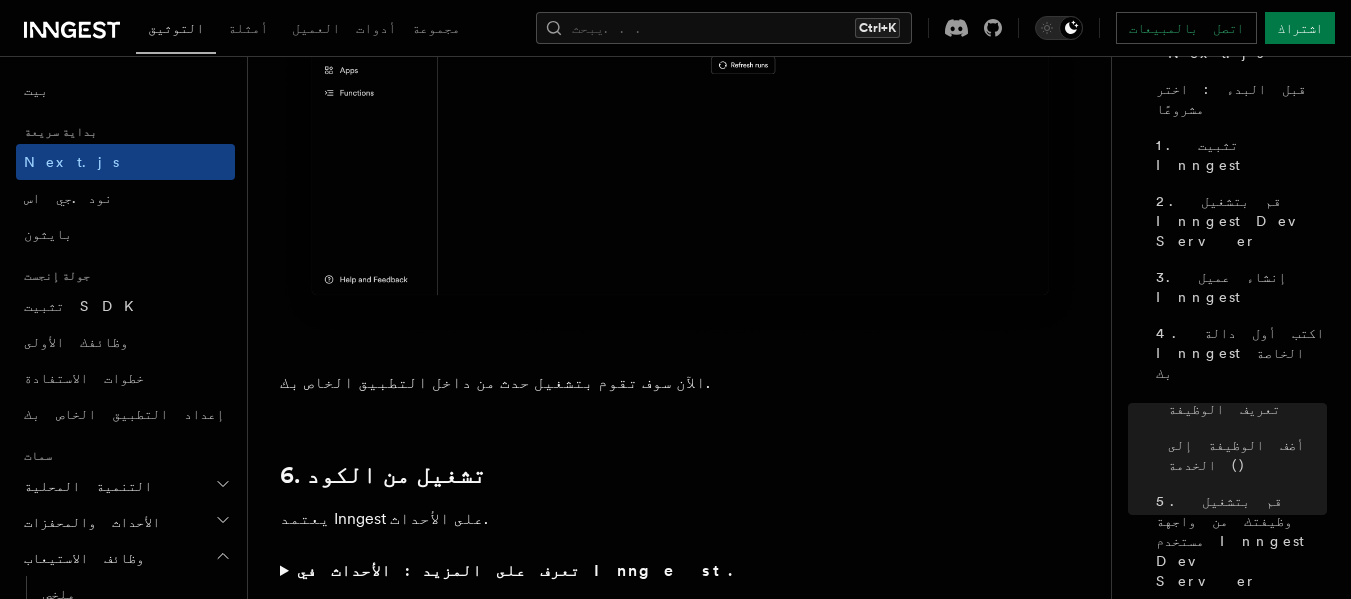 scroll, scrollTop: 9543, scrollLeft: 0, axis: vertical 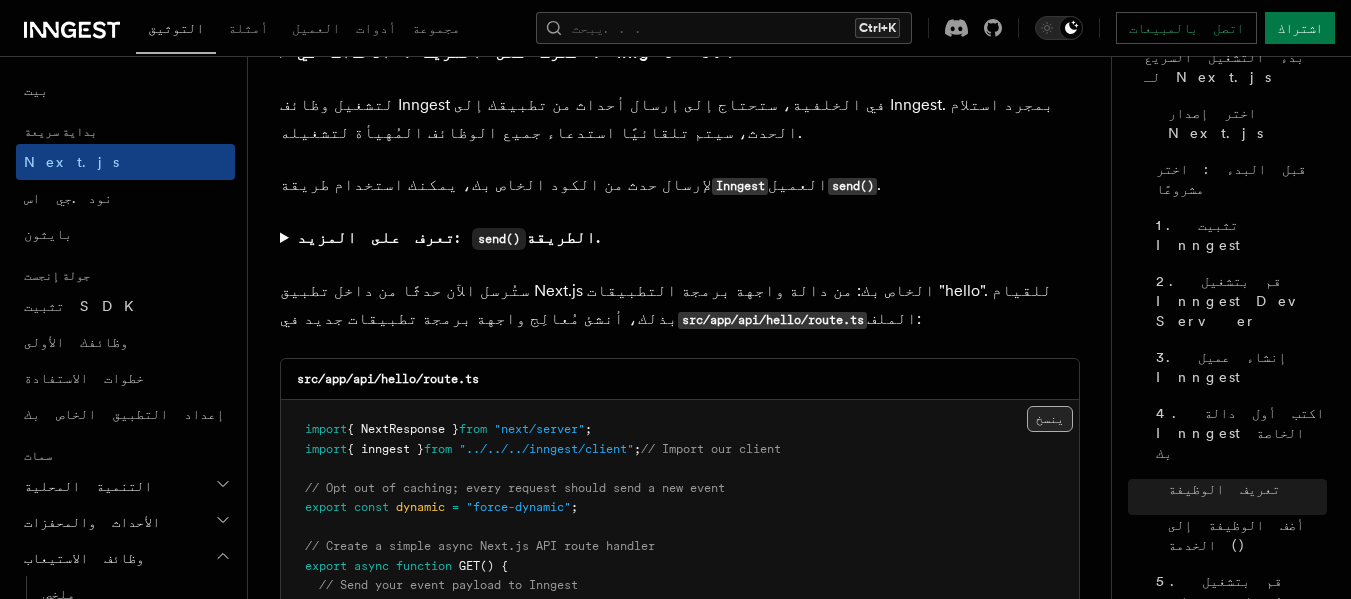 click on "ينسخ تم نسخها" at bounding box center [1050, 419] 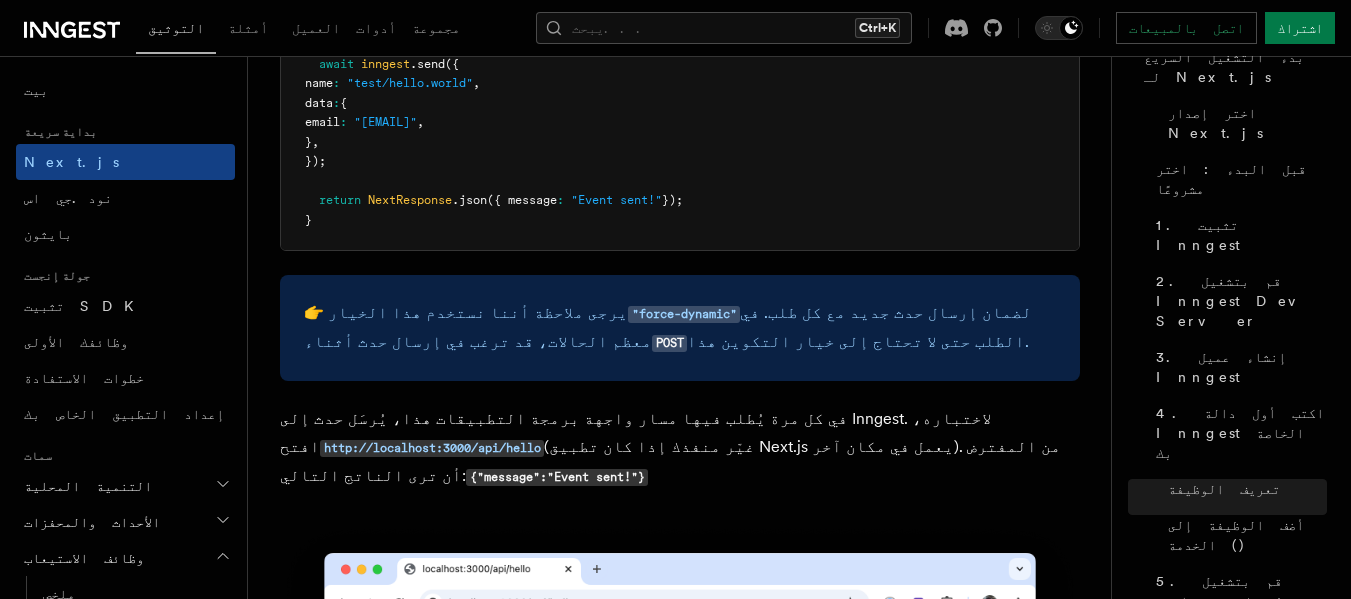 scroll, scrollTop: 10801, scrollLeft: 0, axis: vertical 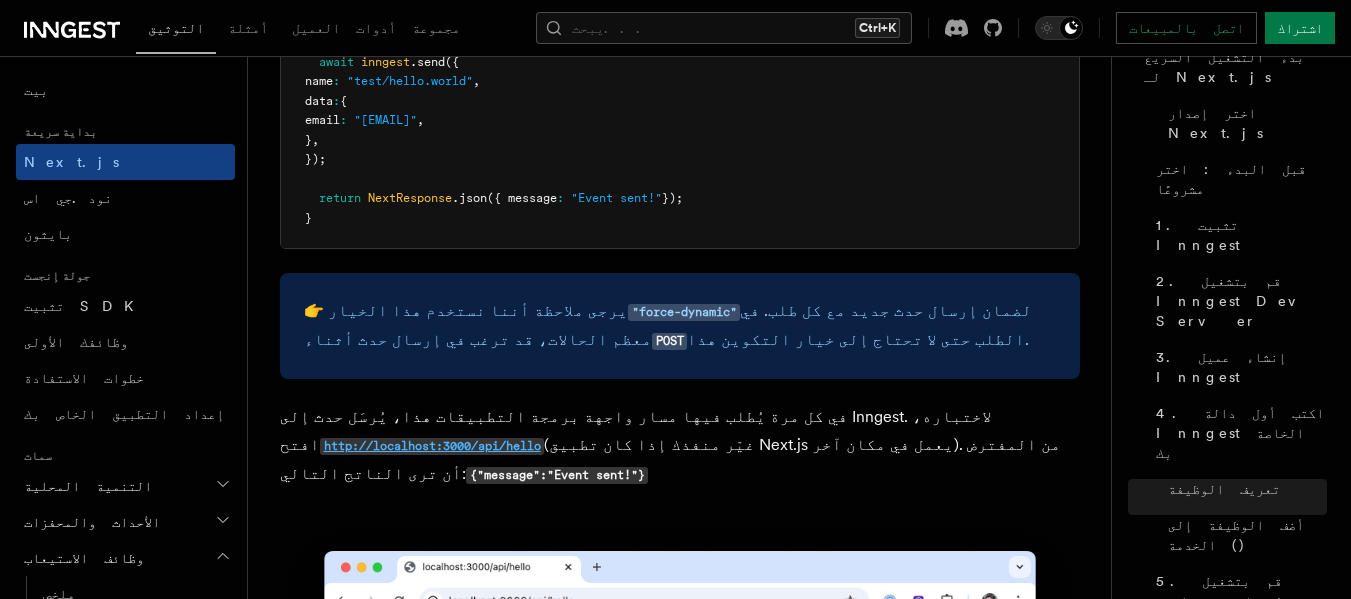type 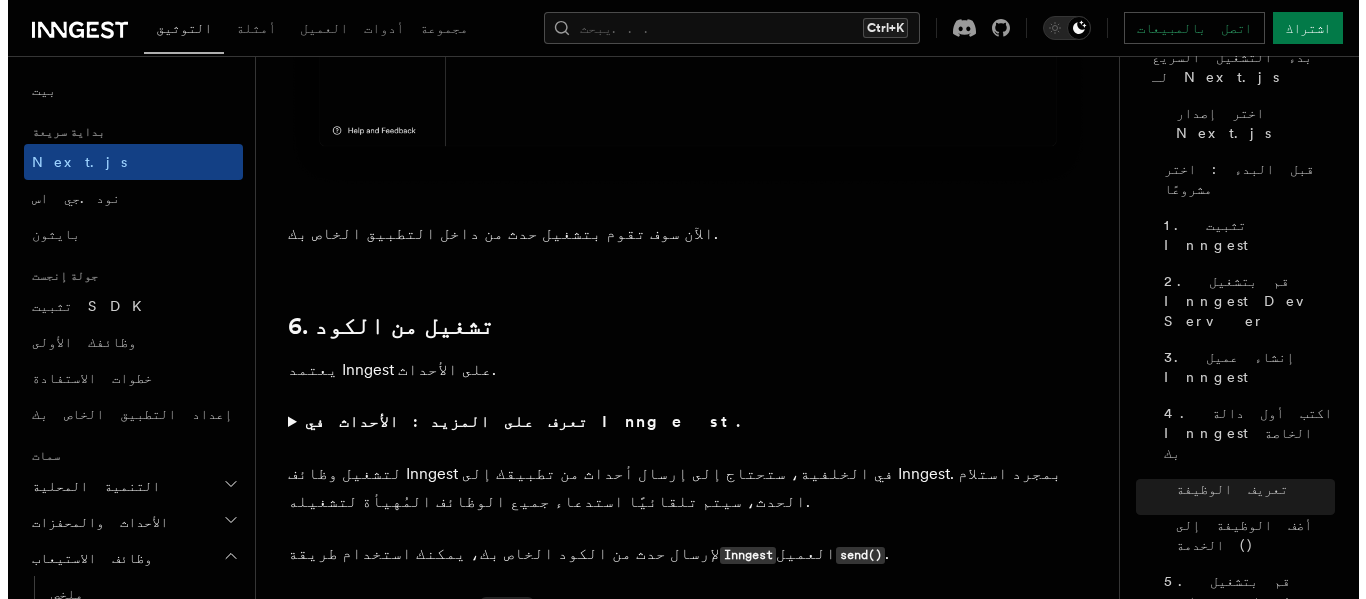 scroll, scrollTop: 0, scrollLeft: 0, axis: both 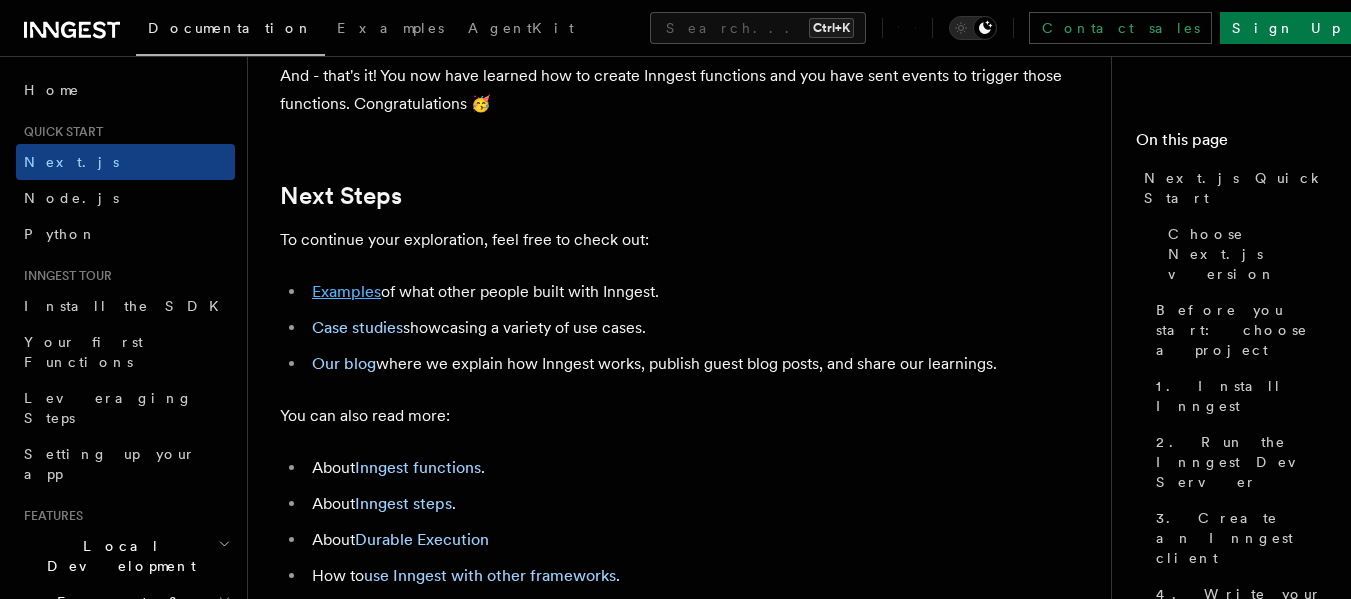 click on "Examples" at bounding box center [346, 291] 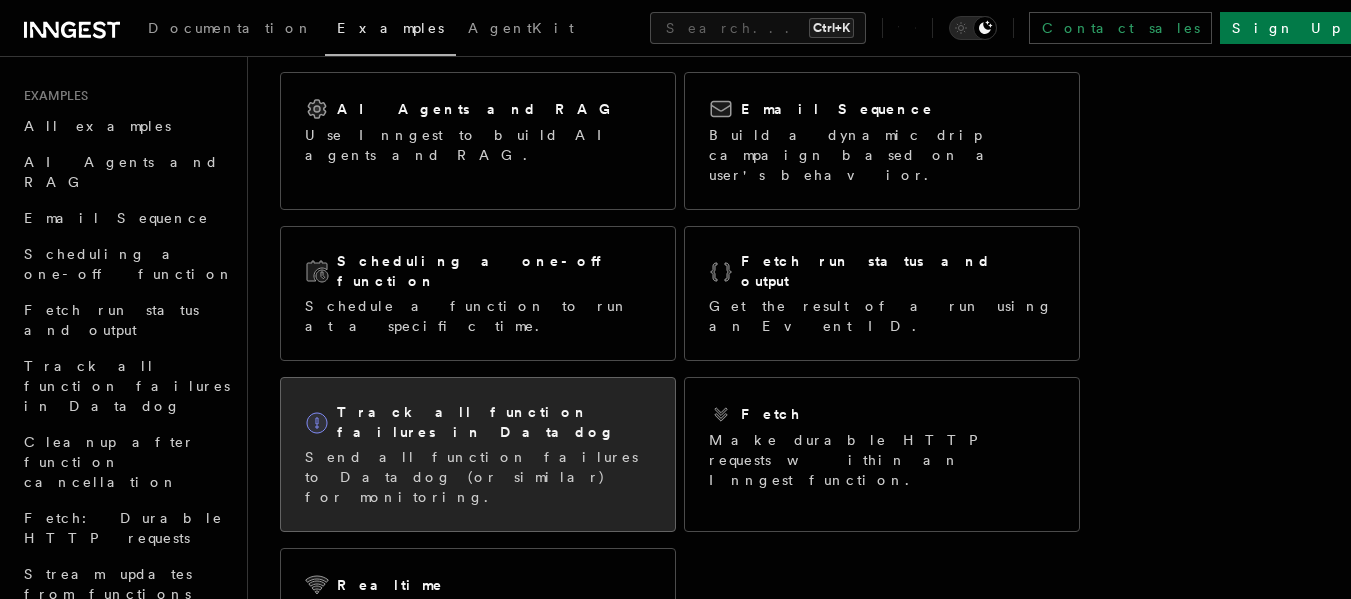 scroll, scrollTop: 154, scrollLeft: 0, axis: vertical 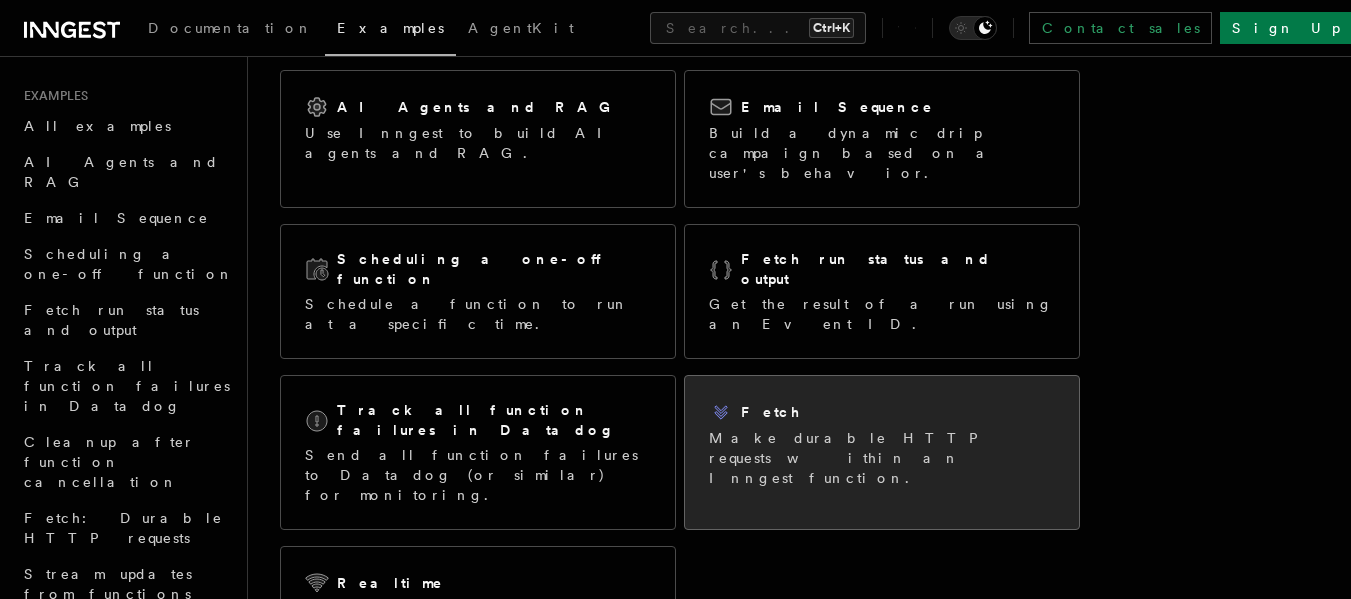 click on "Fetch Make durable HTTP requests within an Inngest function." at bounding box center [882, 444] 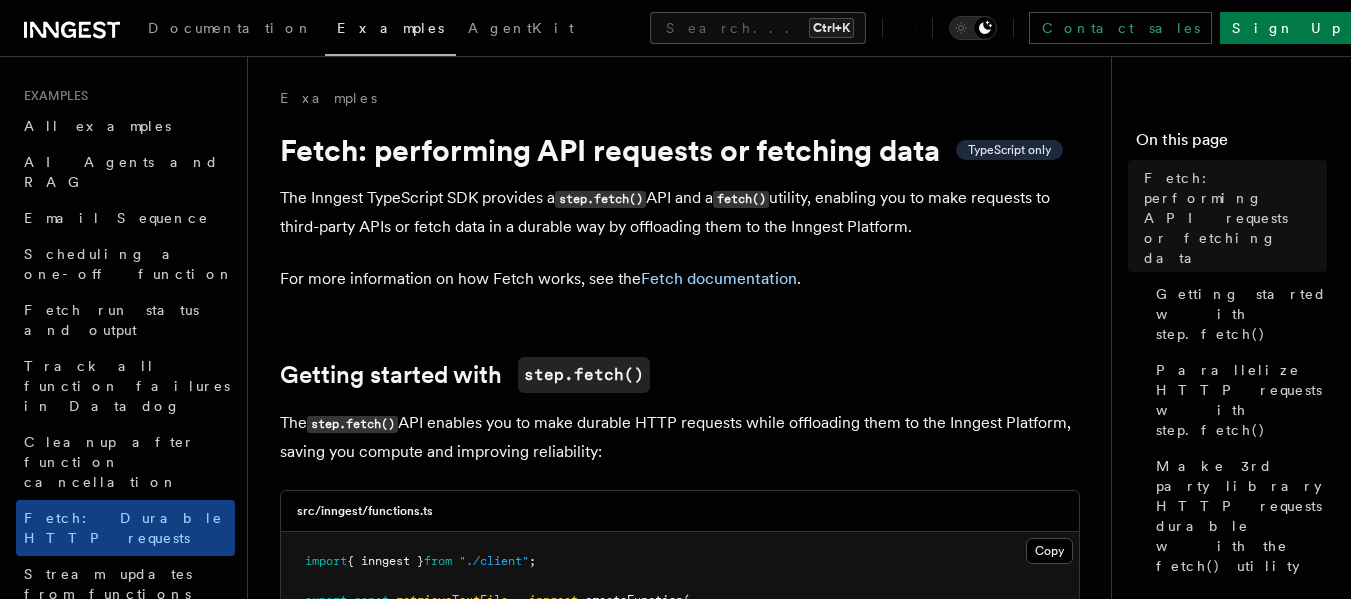 scroll, scrollTop: 0, scrollLeft: 0, axis: both 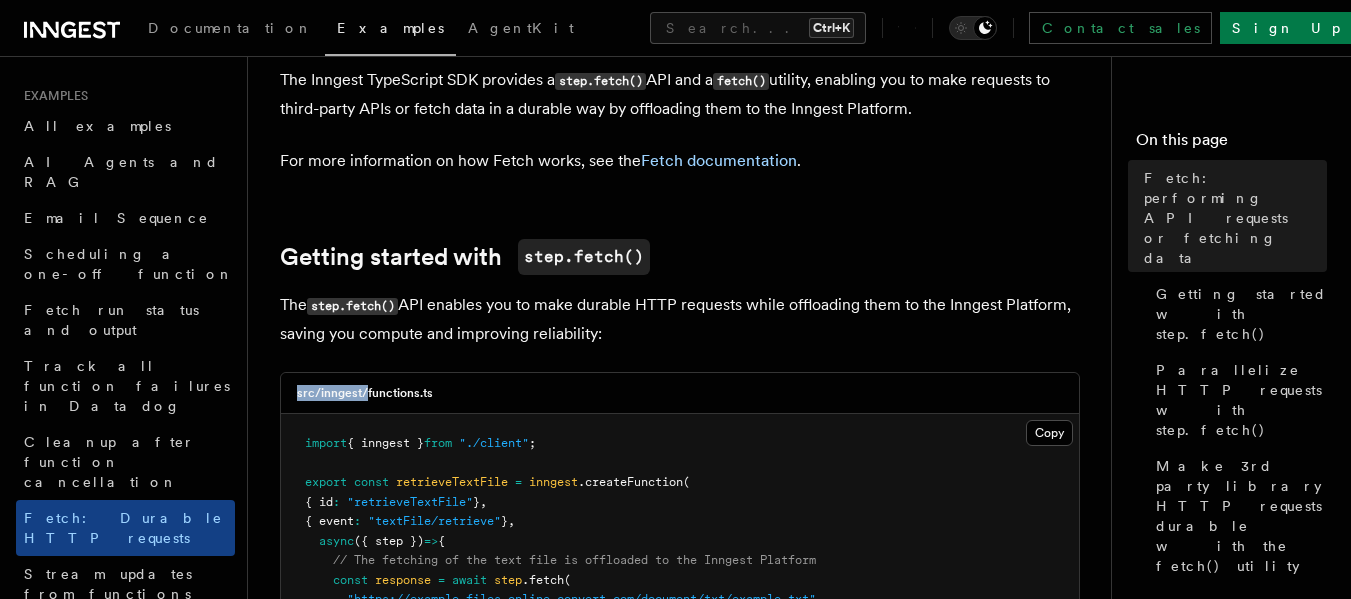 drag, startPoint x: 365, startPoint y: 395, endPoint x: 295, endPoint y: 394, distance: 70.00714 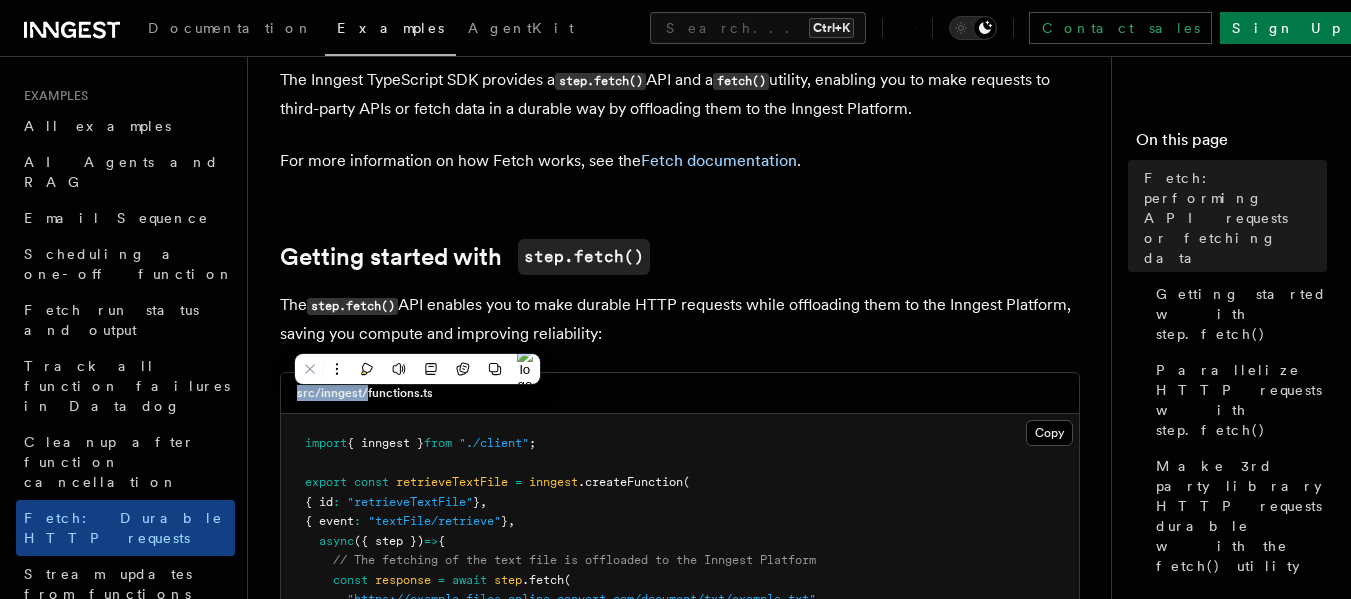 copy on "src/inngest/" 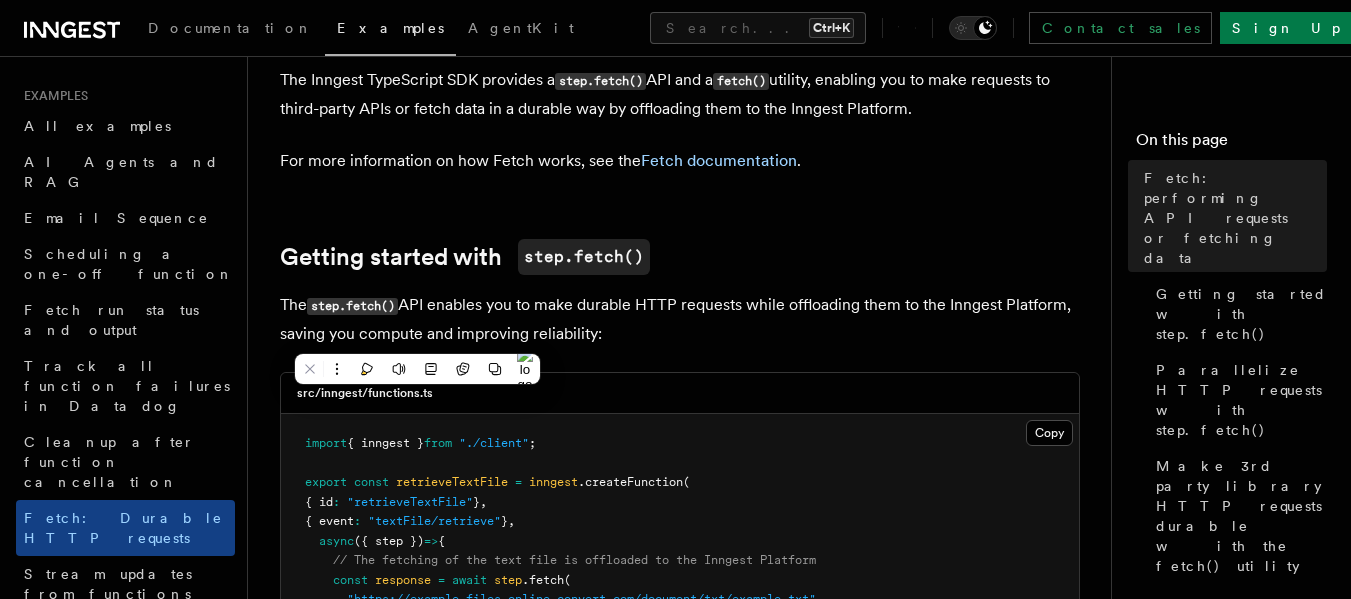 click on "Examples Fetch: performing API requests or fetching data  TypeScript only
The Inngest TypeScript SDK provides a  step.fetch()  API and a  fetch()  utility, enabling you to make requests to third-party APIs or fetch data in a durable way by offloading them to the Inngest Platform.
For more information on how Fetch works, see the  Fetch documentation .
Getting started with  step.fetch()
The  step.fetch()  API enables you to make durable HTTP requests while offloading them to the Inngest Platform, saving you compute and improving reliability:
src/inngest/functions.ts Copy Copied import  { inngest }  from   "./client" ;
export   const   retrieveTextFile   =   inngest .createFunction (
{ id :   "retrieveTextFile"  } ,
{ event :   "textFile/retrieve"  } ,
async  ({ step })  =>  {
// The fetching of the text file is offloaded to the Inngest Platform
const   response   =   await   step .fetch (
"https://api.example.com/document/txt/example.txt"" at bounding box center (687, 1353) 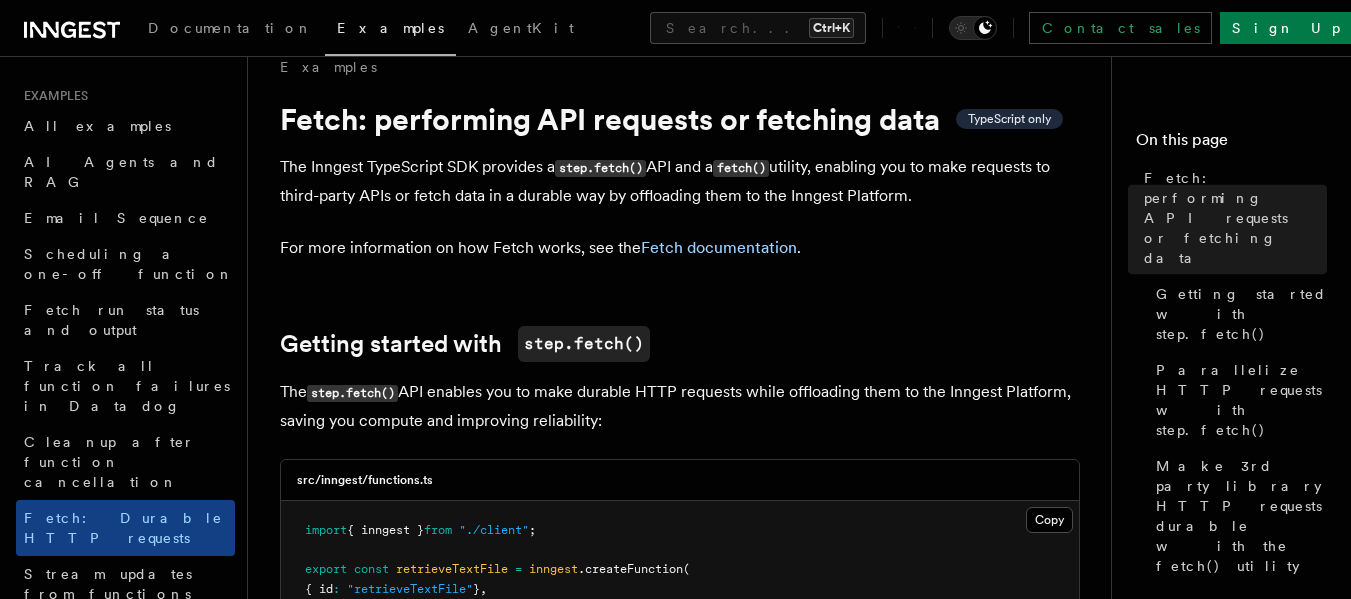 scroll, scrollTop: 0, scrollLeft: 0, axis: both 